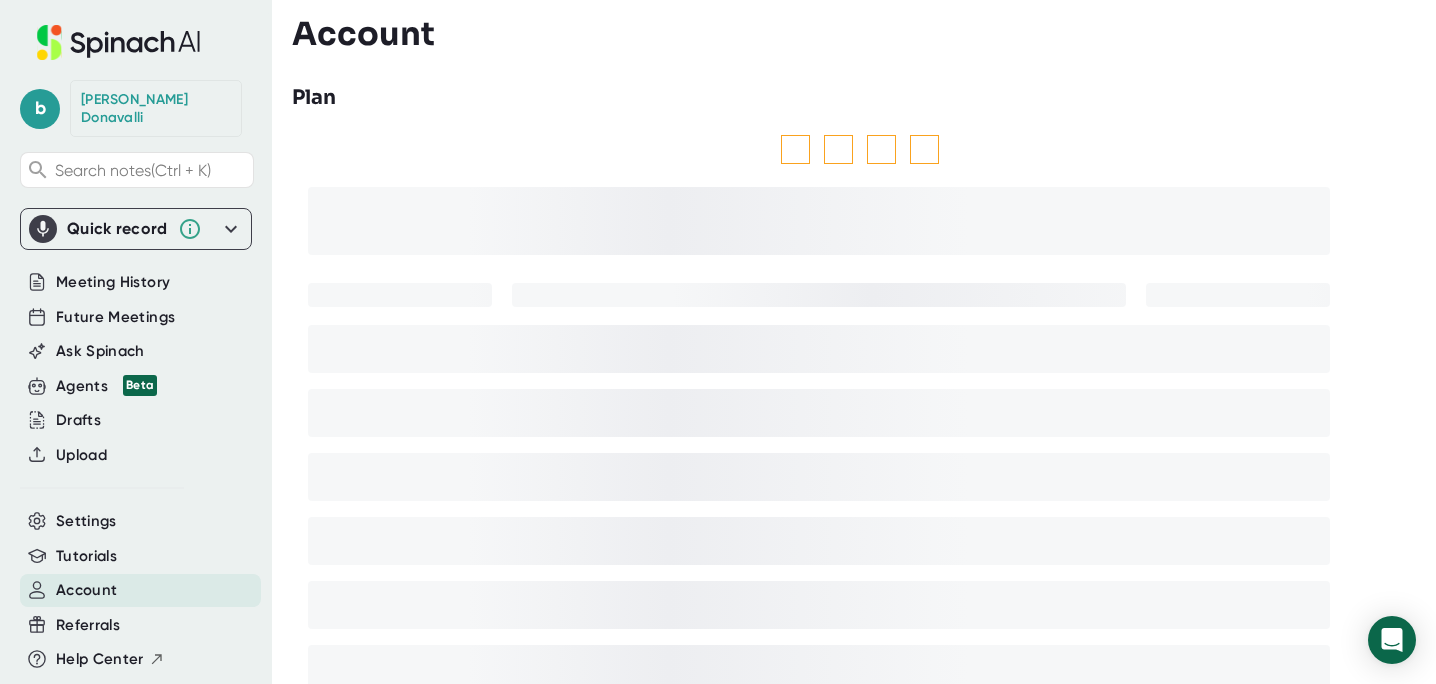 scroll, scrollTop: 0, scrollLeft: 0, axis: both 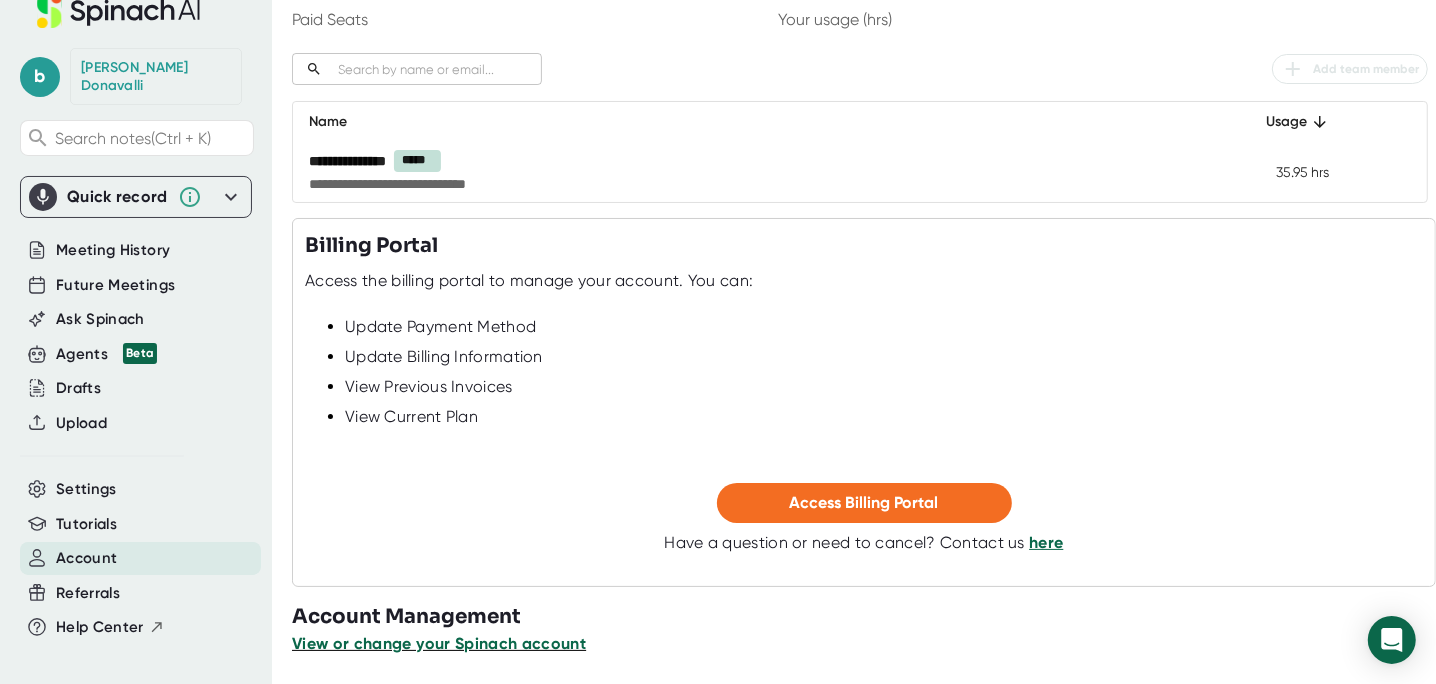 click on "View or change your Spinach account" at bounding box center (439, 643) 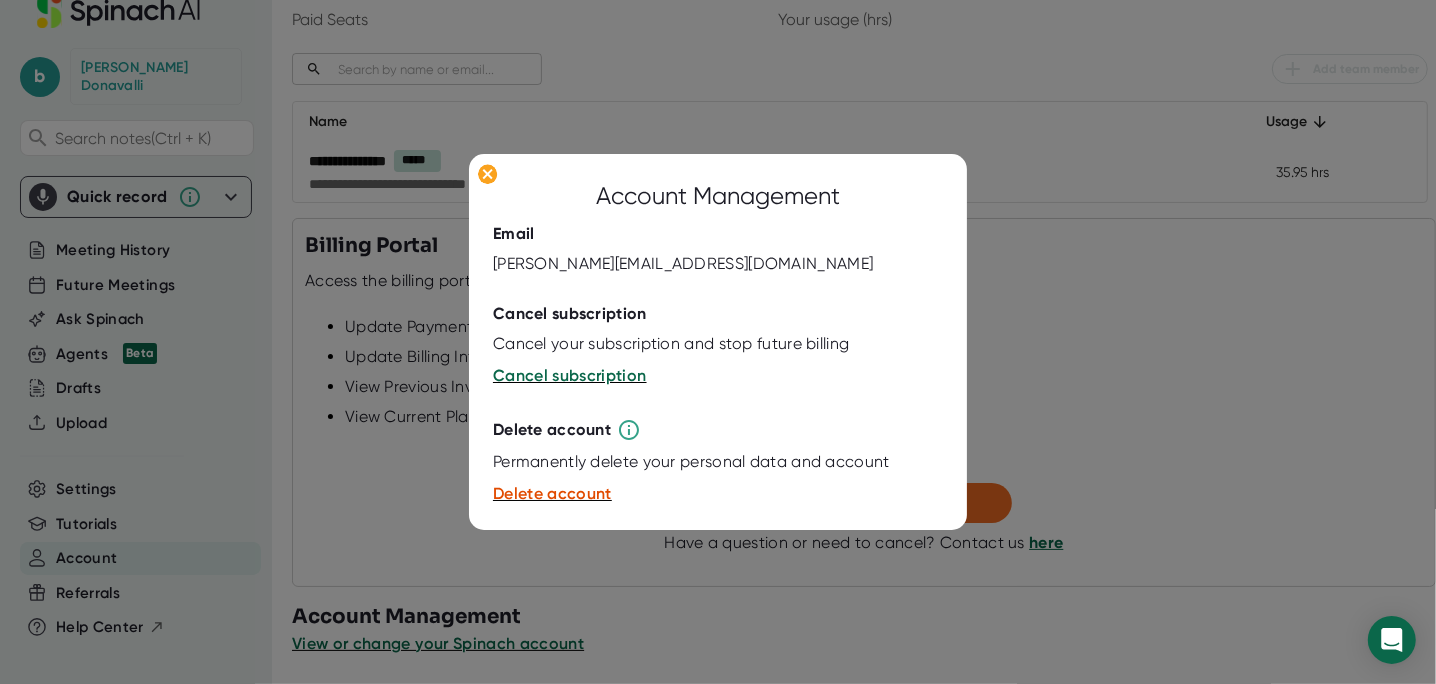 click at bounding box center (718, 342) 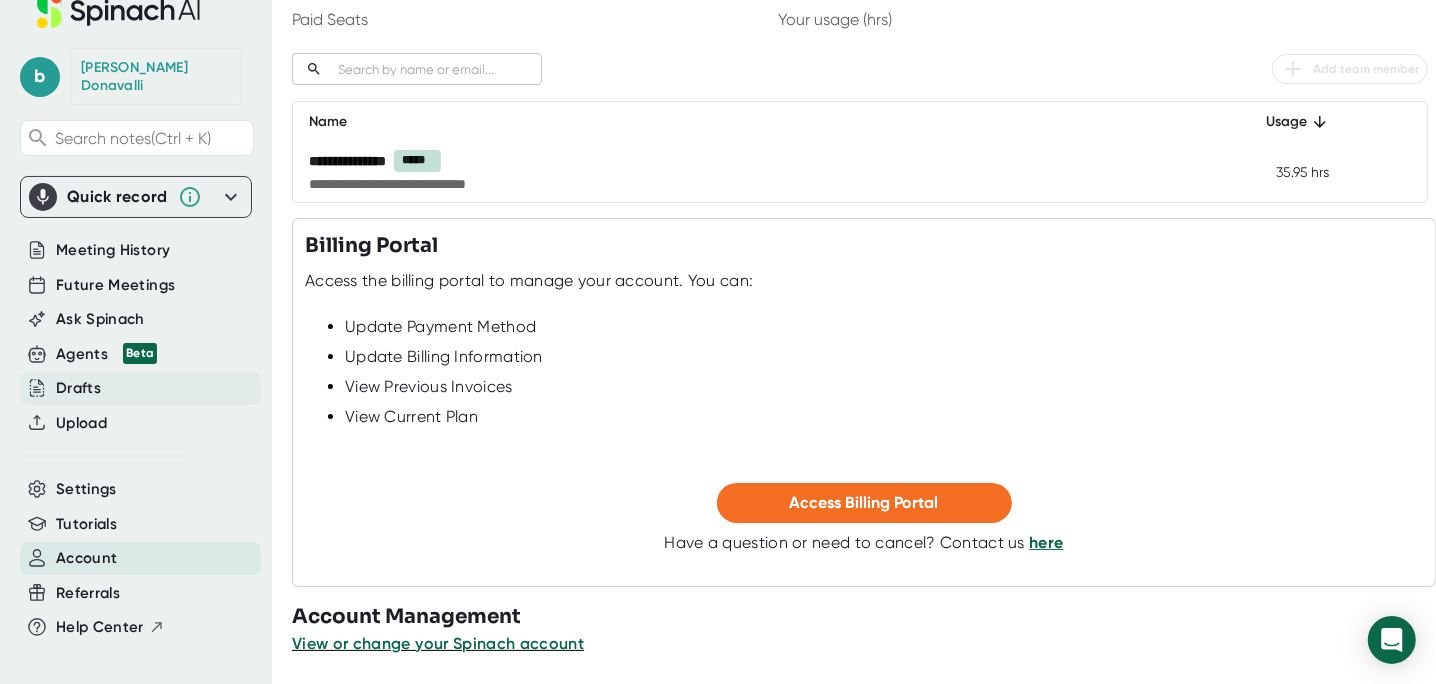 click on "Drafts" at bounding box center [78, 388] 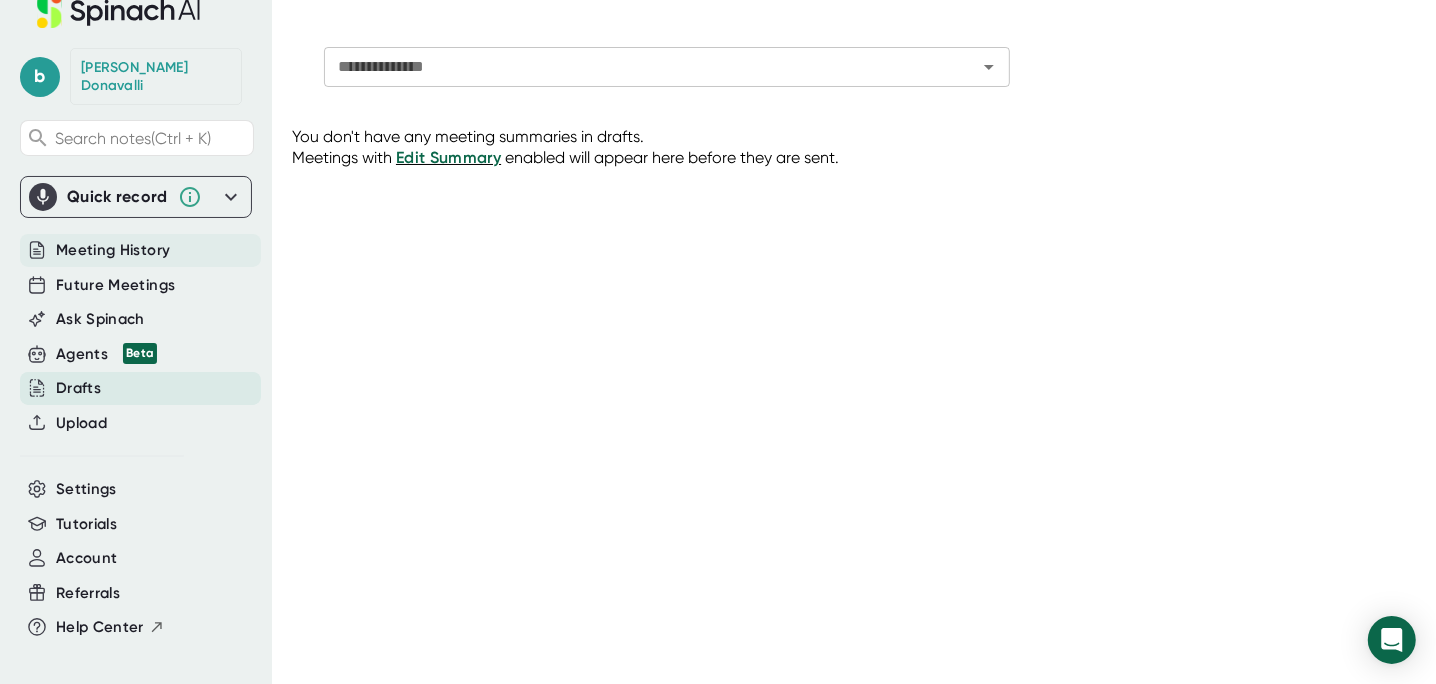 click on "Meeting History" at bounding box center [113, 250] 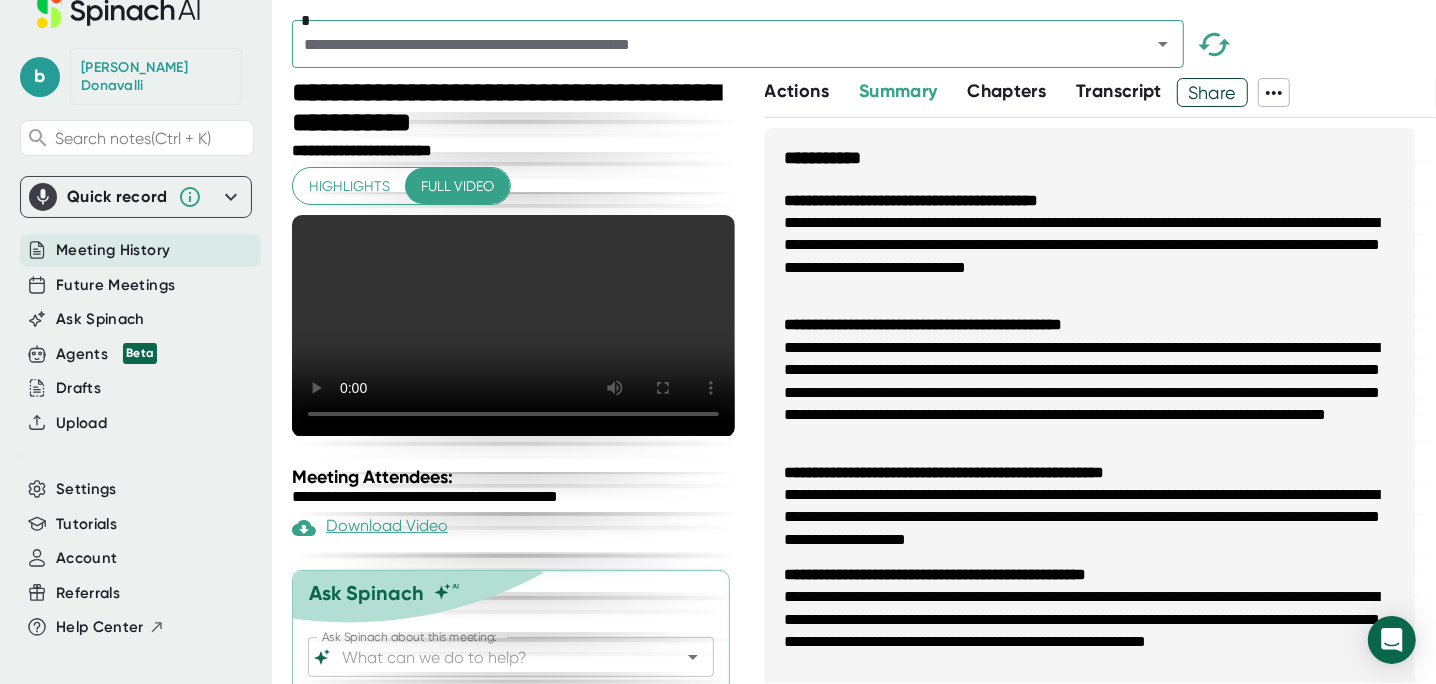 click on "*" at bounding box center (738, 44) 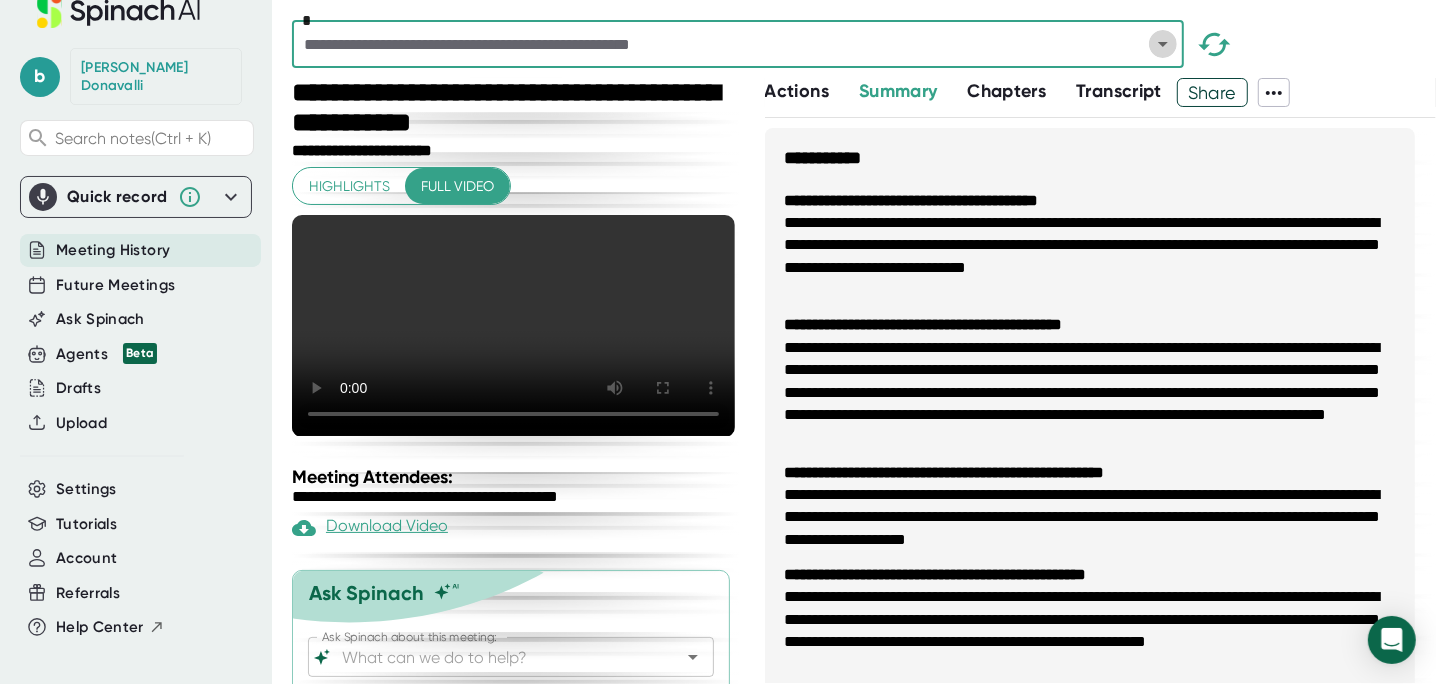 click 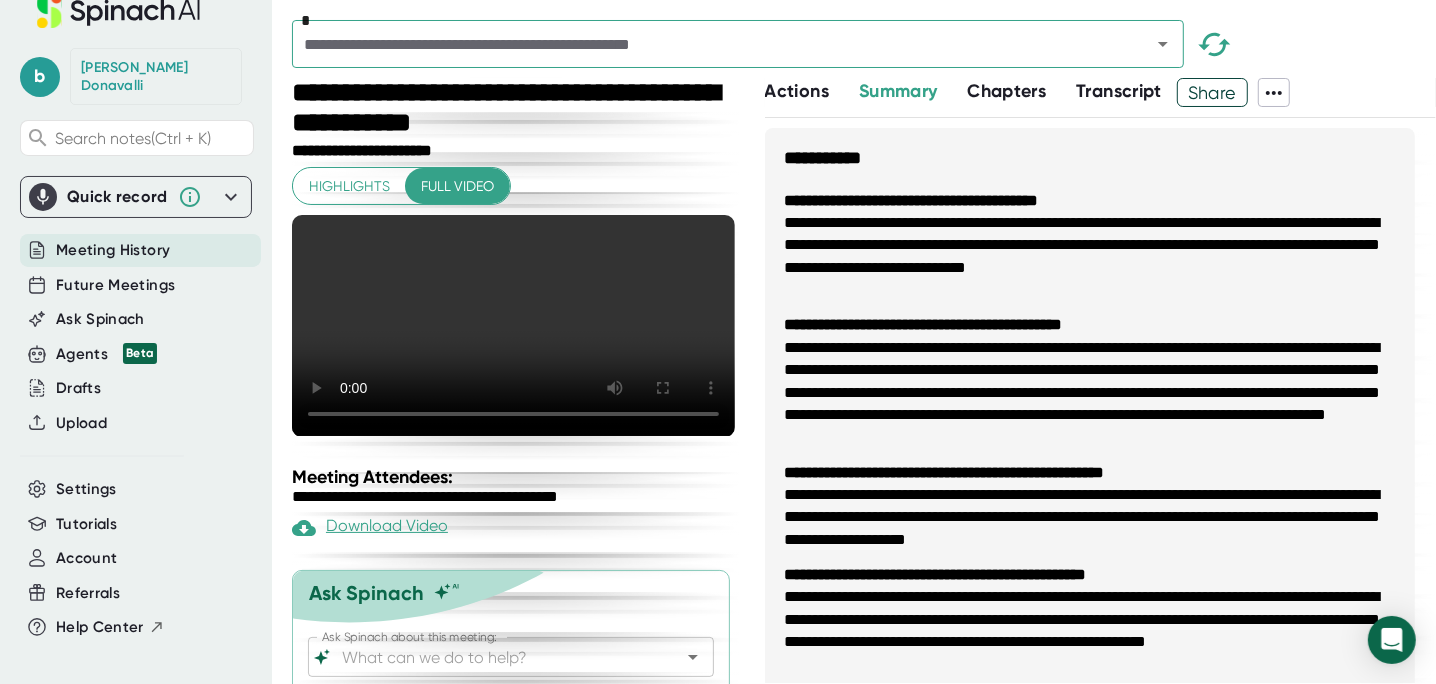 click on "*" at bounding box center [864, 49] 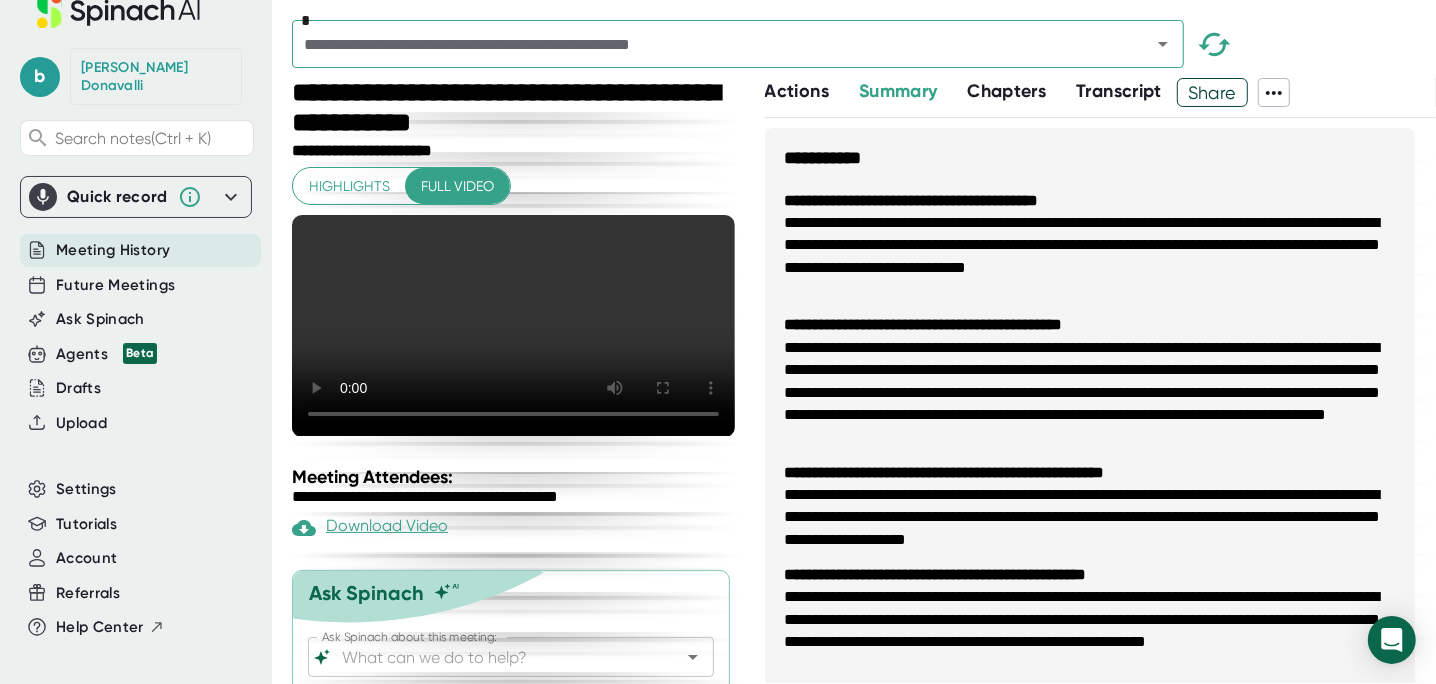 click 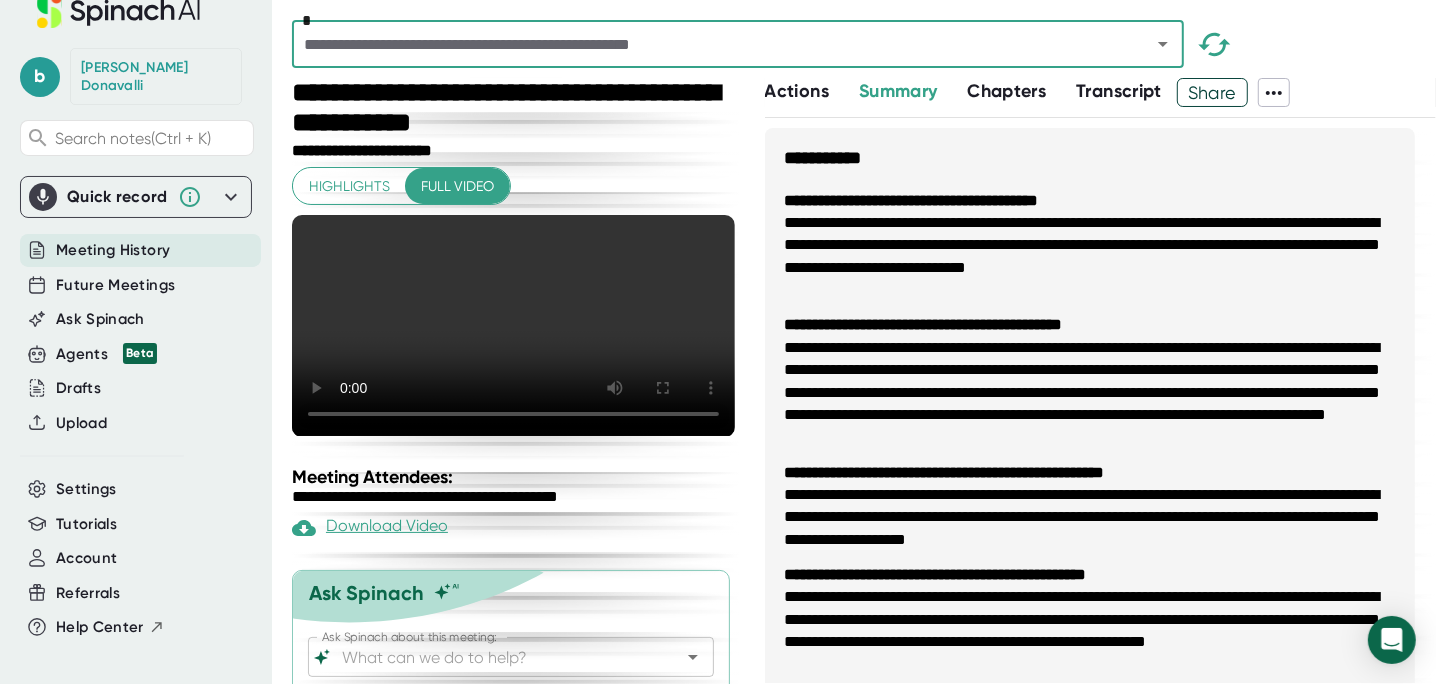 click at bounding box center (708, 44) 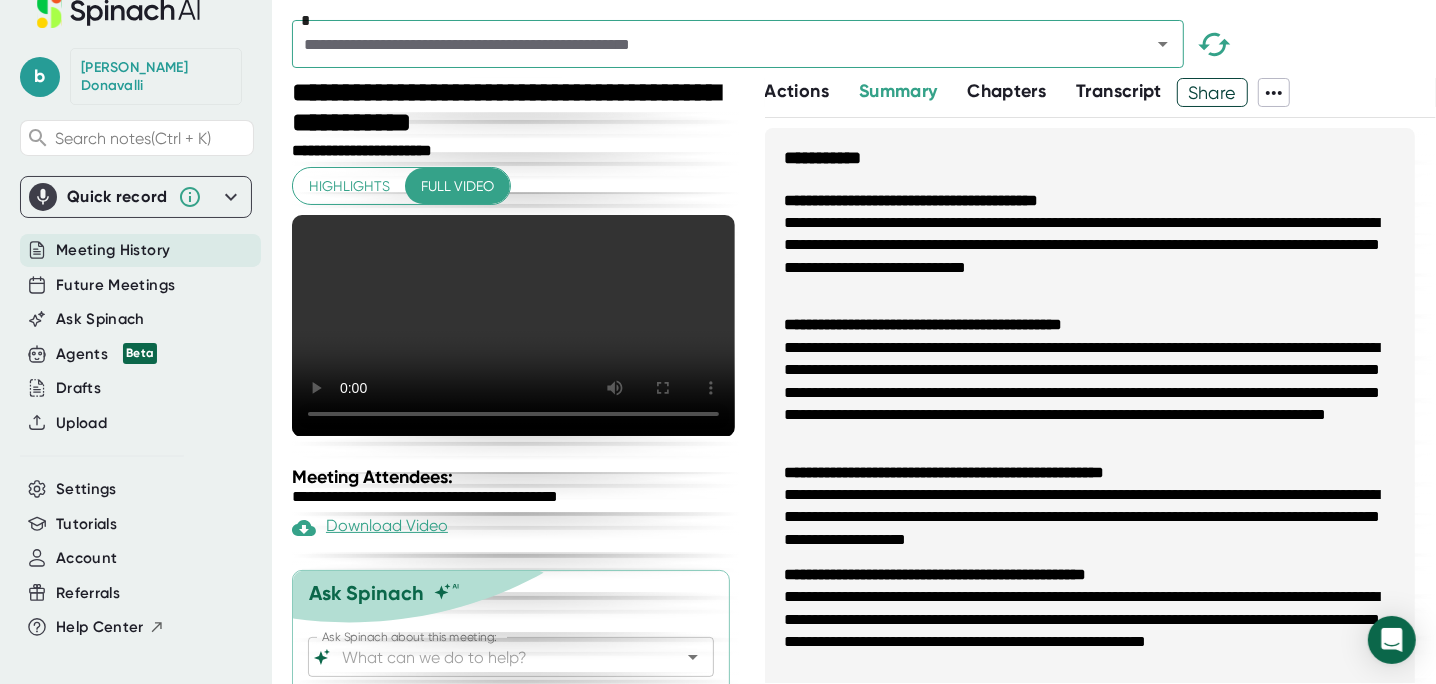click at bounding box center (708, 44) 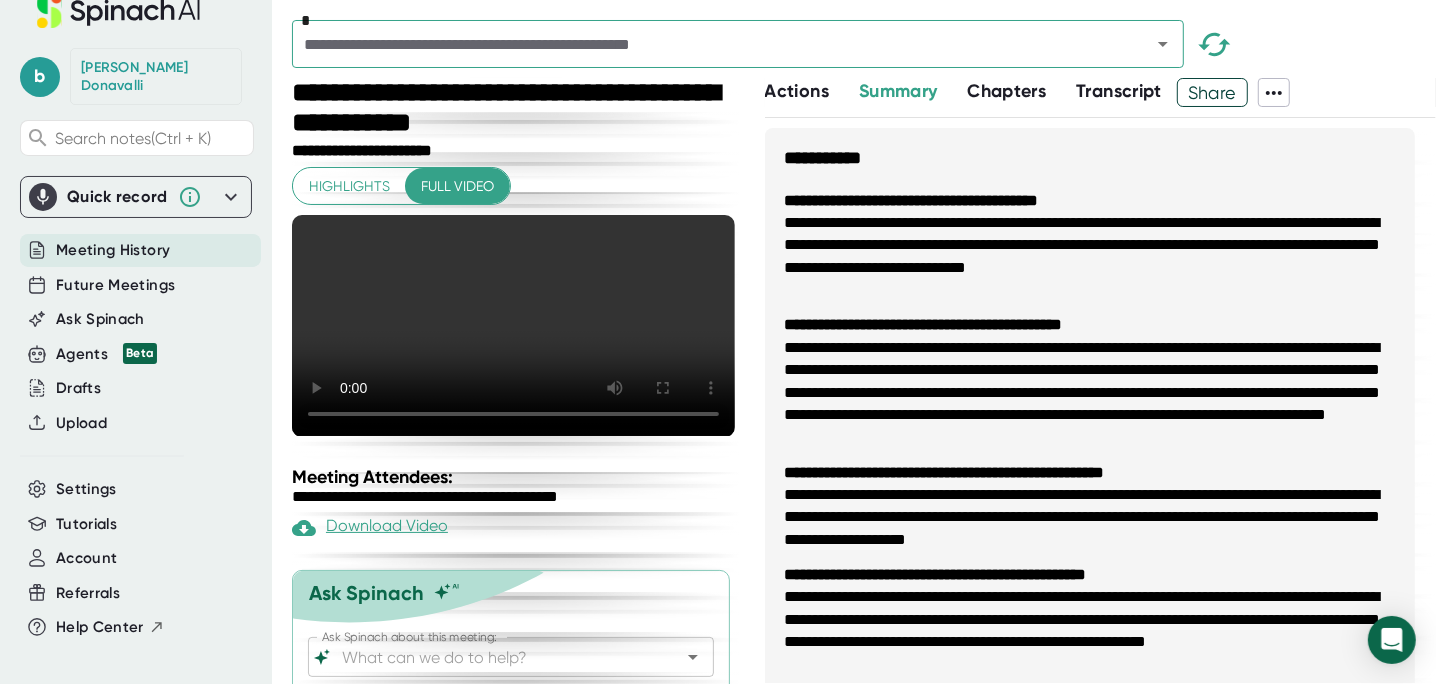 click 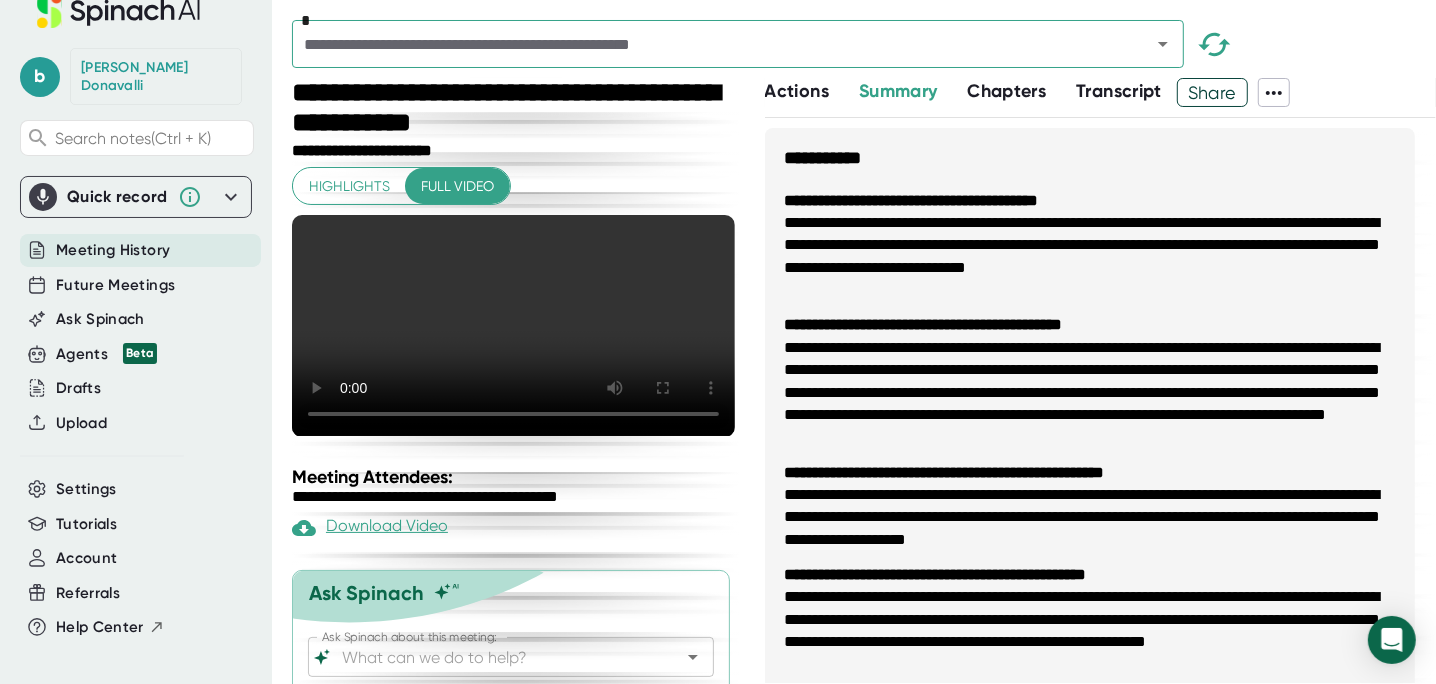 click on "**********" at bounding box center [1090, 149] 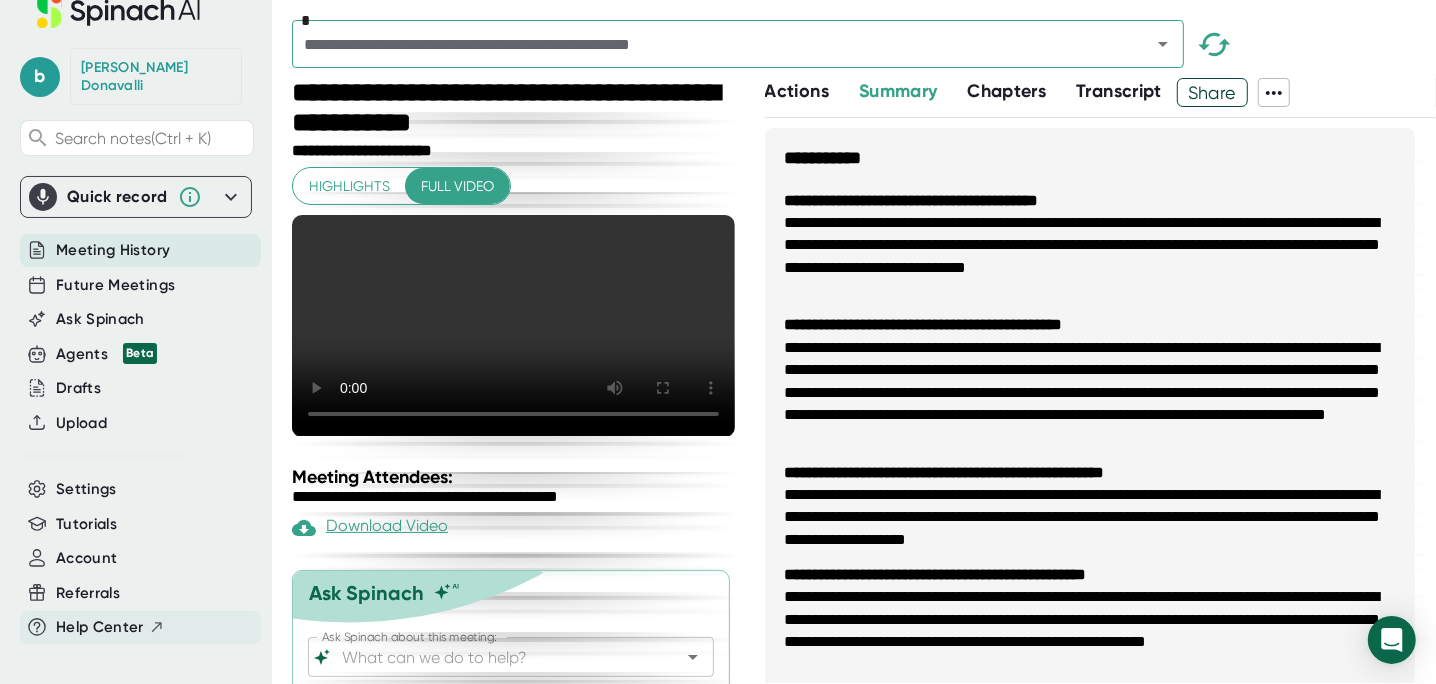 click on "Help Center" at bounding box center (100, 627) 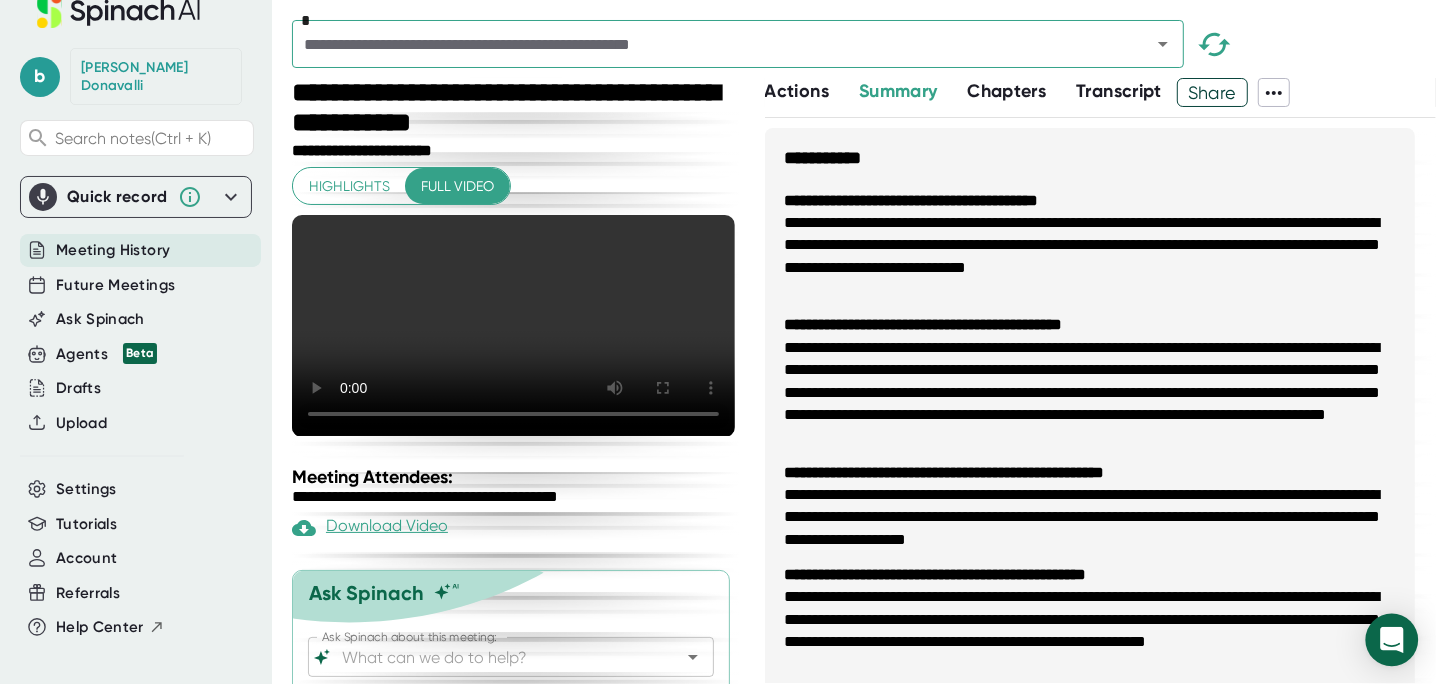 click 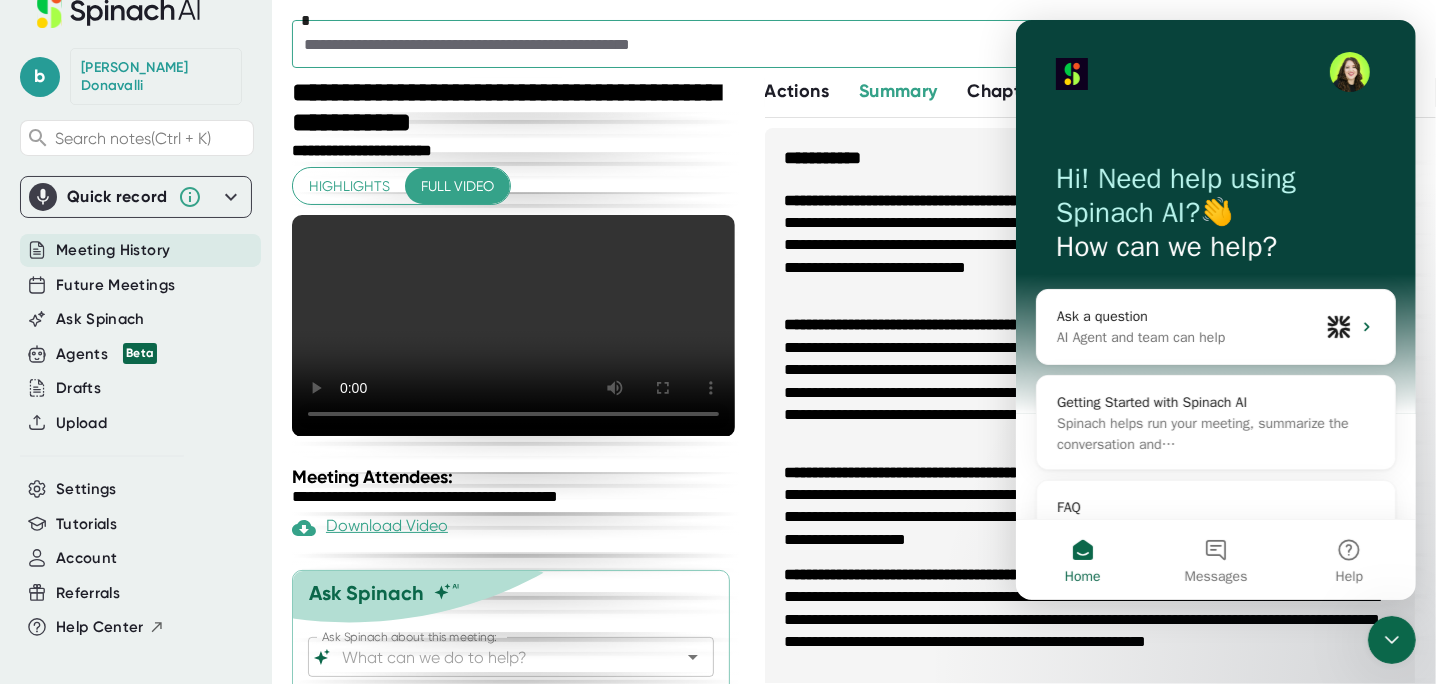 scroll, scrollTop: 0, scrollLeft: 0, axis: both 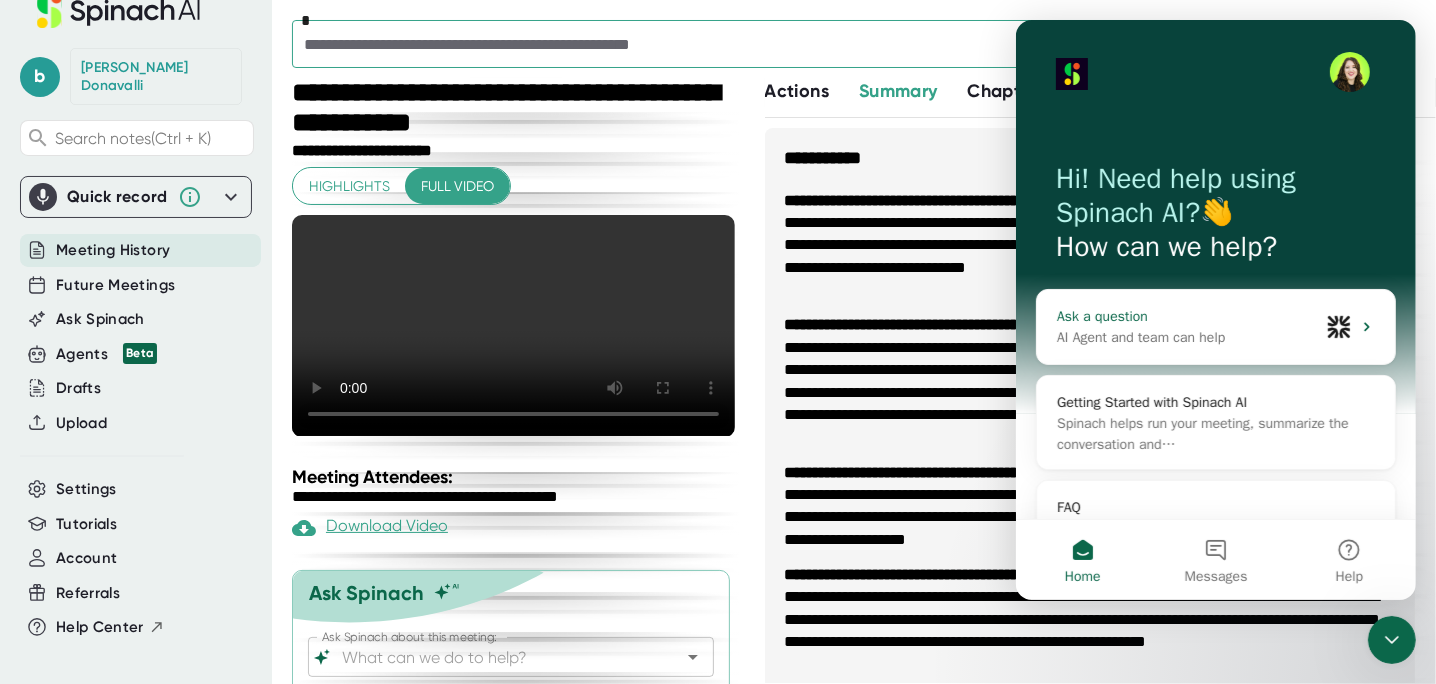 click on "AI Agent and team can help" at bounding box center (1187, 337) 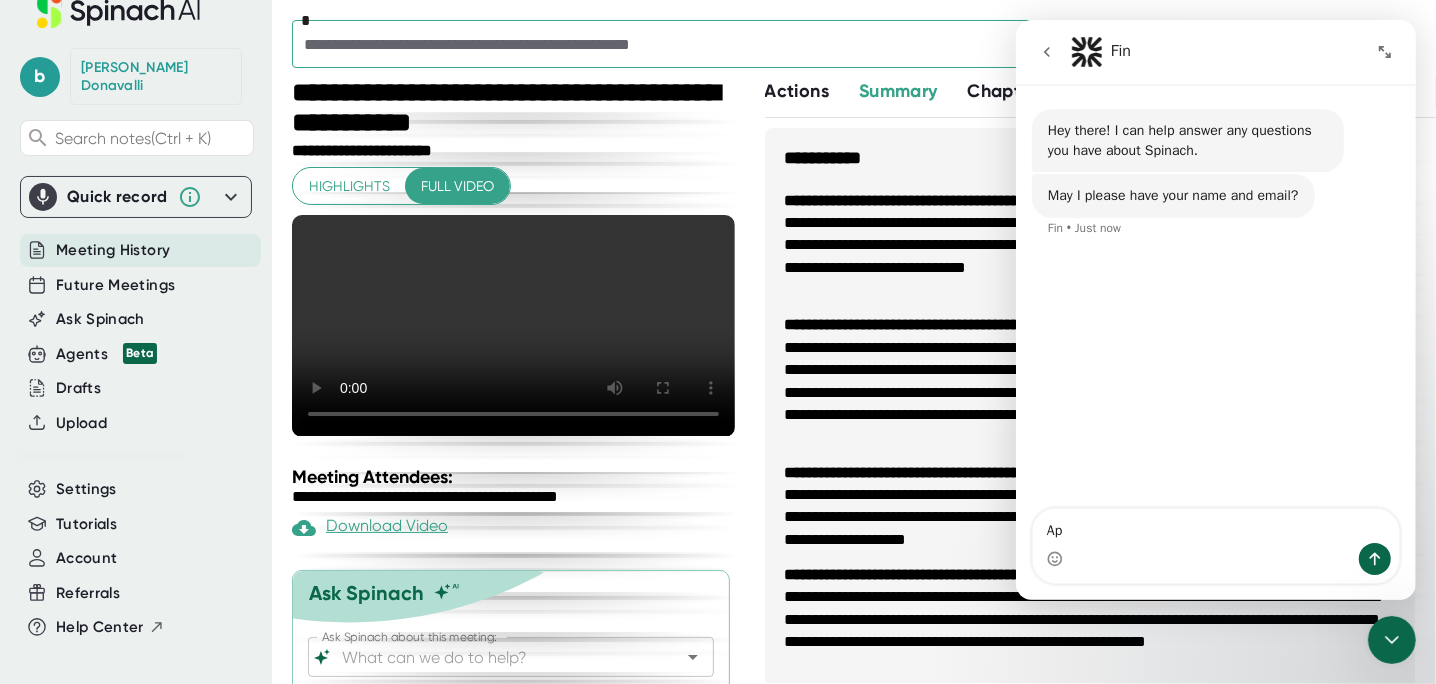 type on "A" 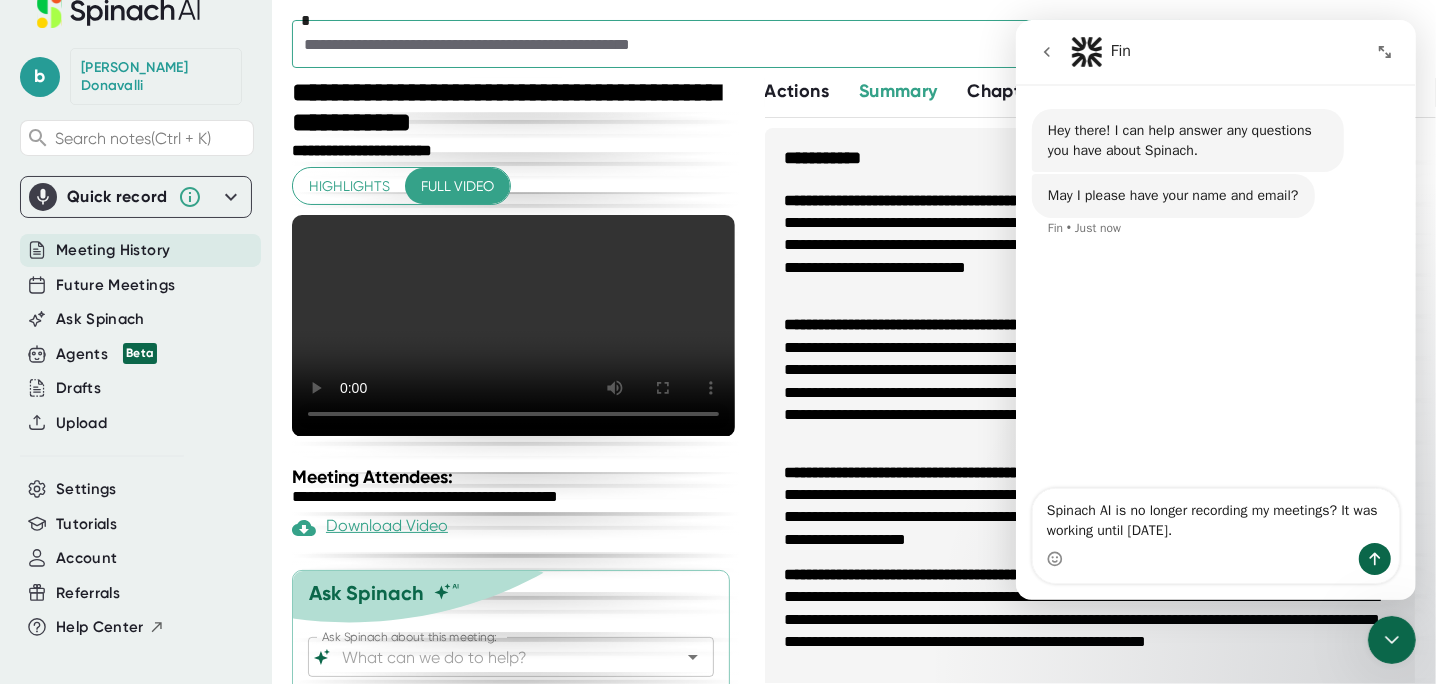 type on "Spinach AI is no longer recording my meetings? It was working until [DATE]." 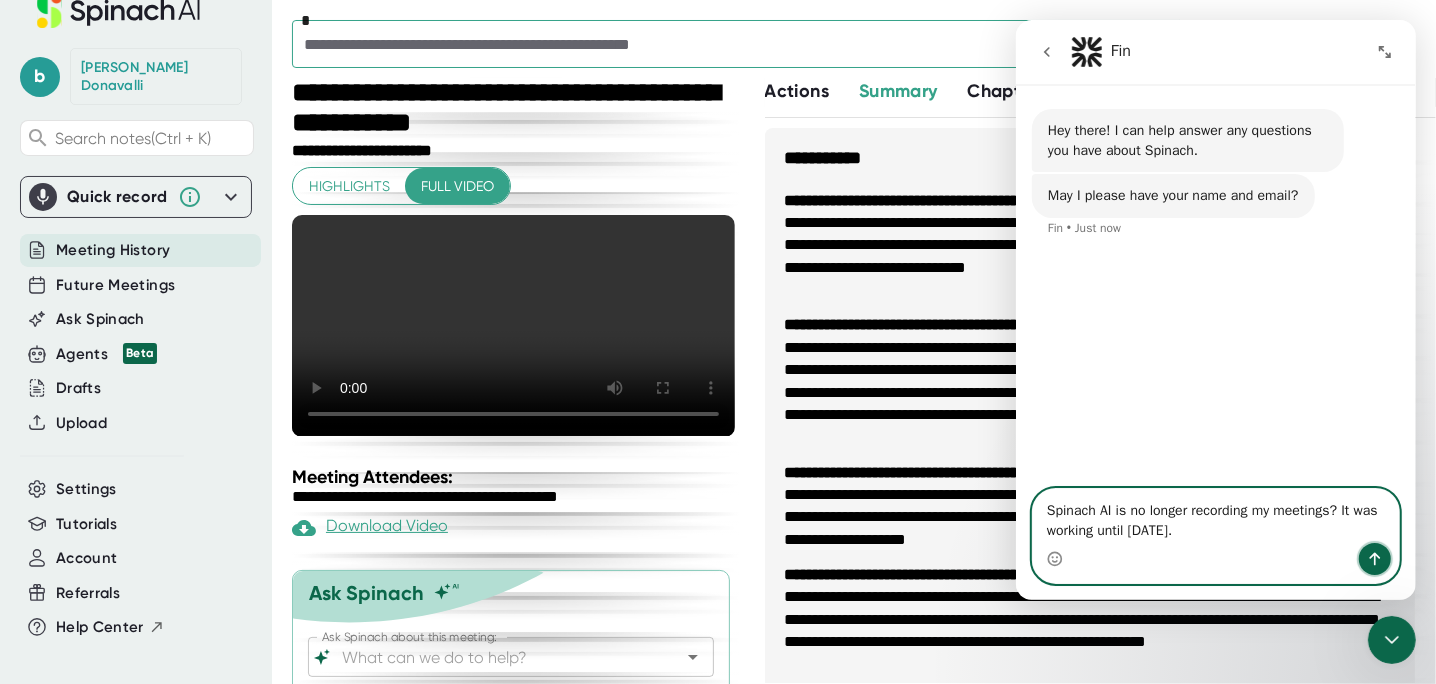 click 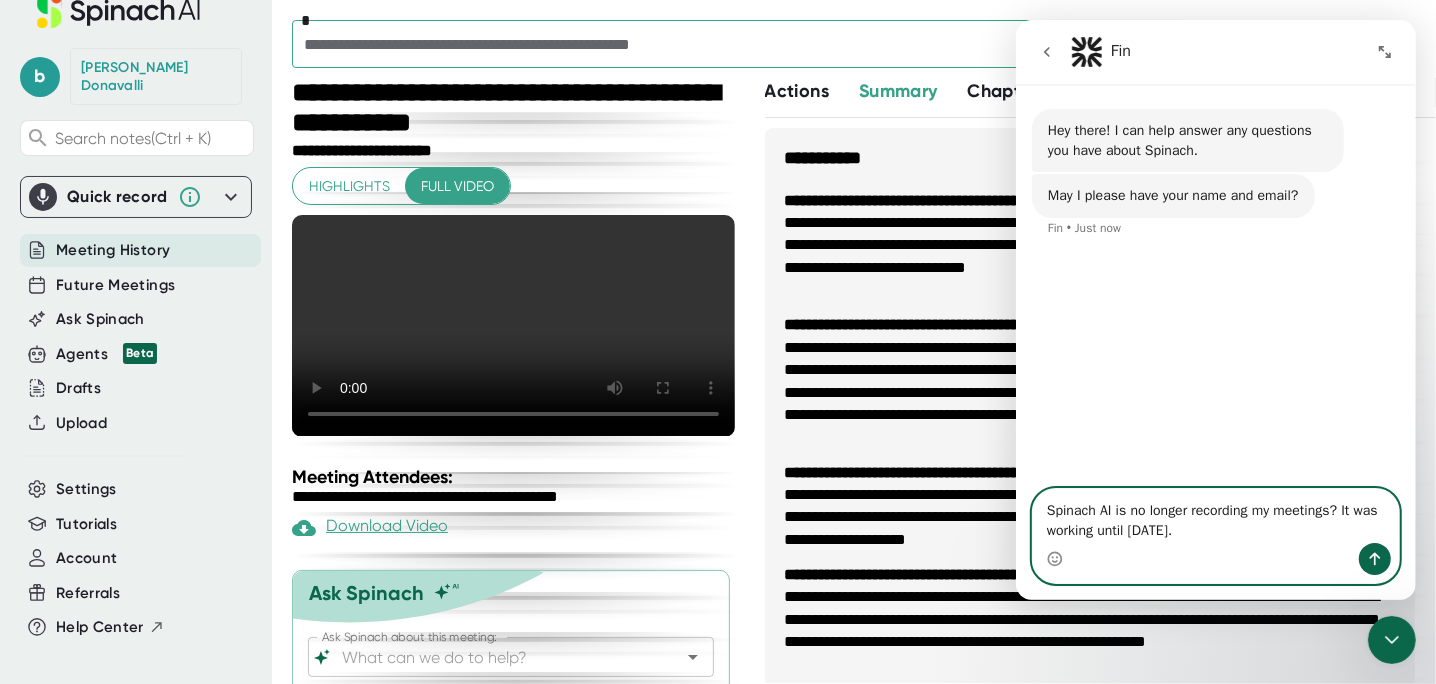 type 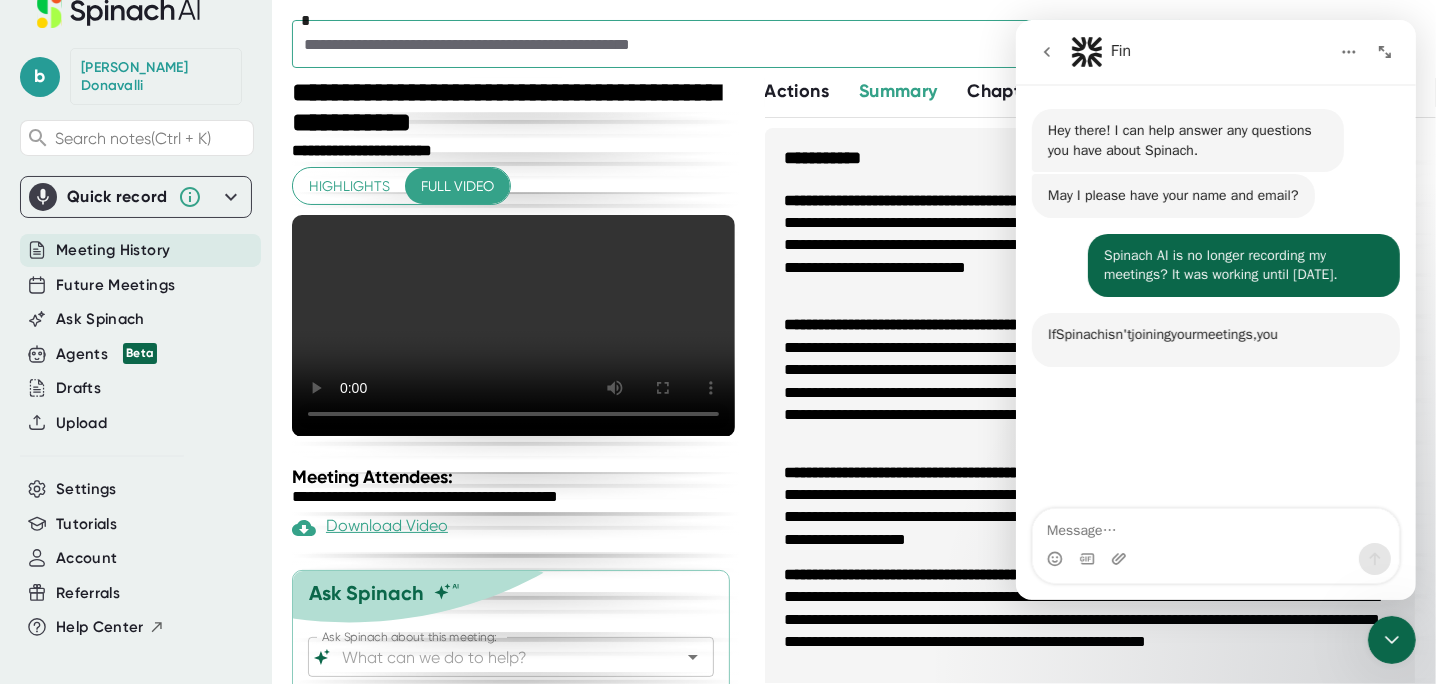 scroll, scrollTop: 2, scrollLeft: 0, axis: vertical 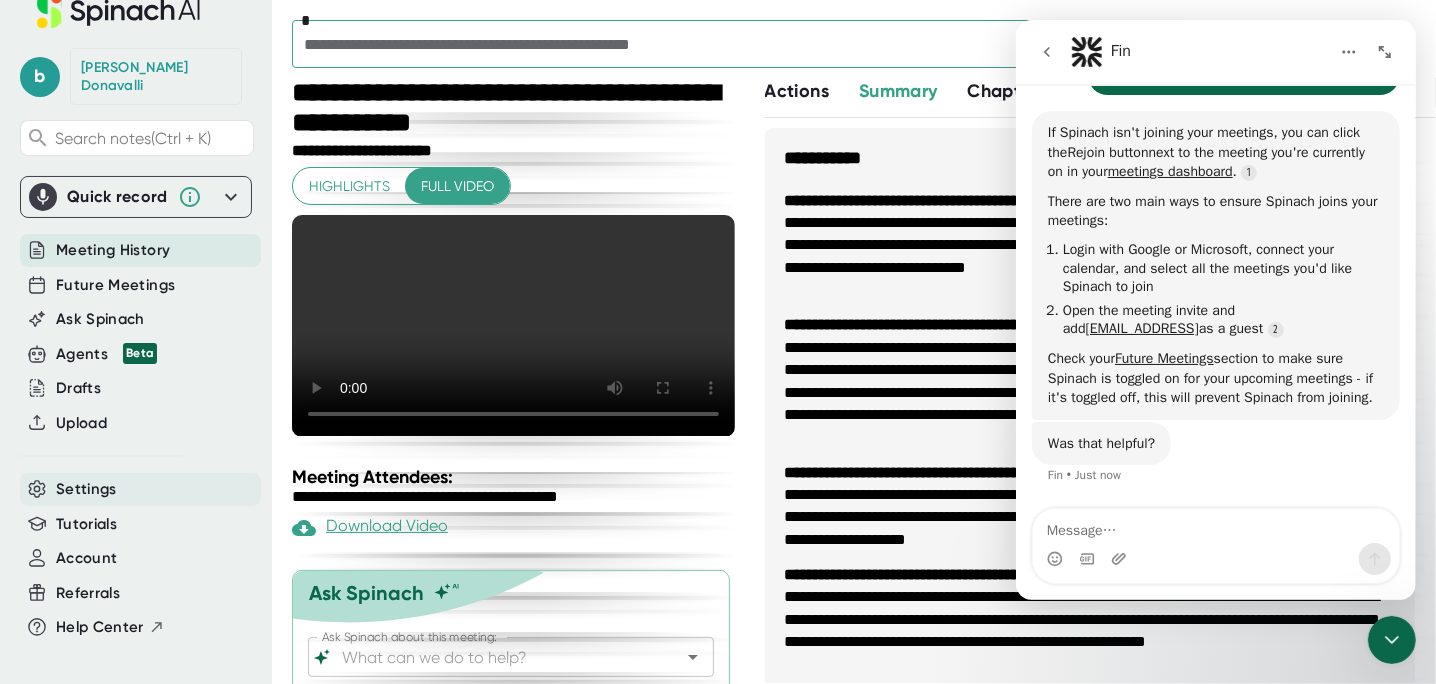 click on "Settings" at bounding box center [86, 489] 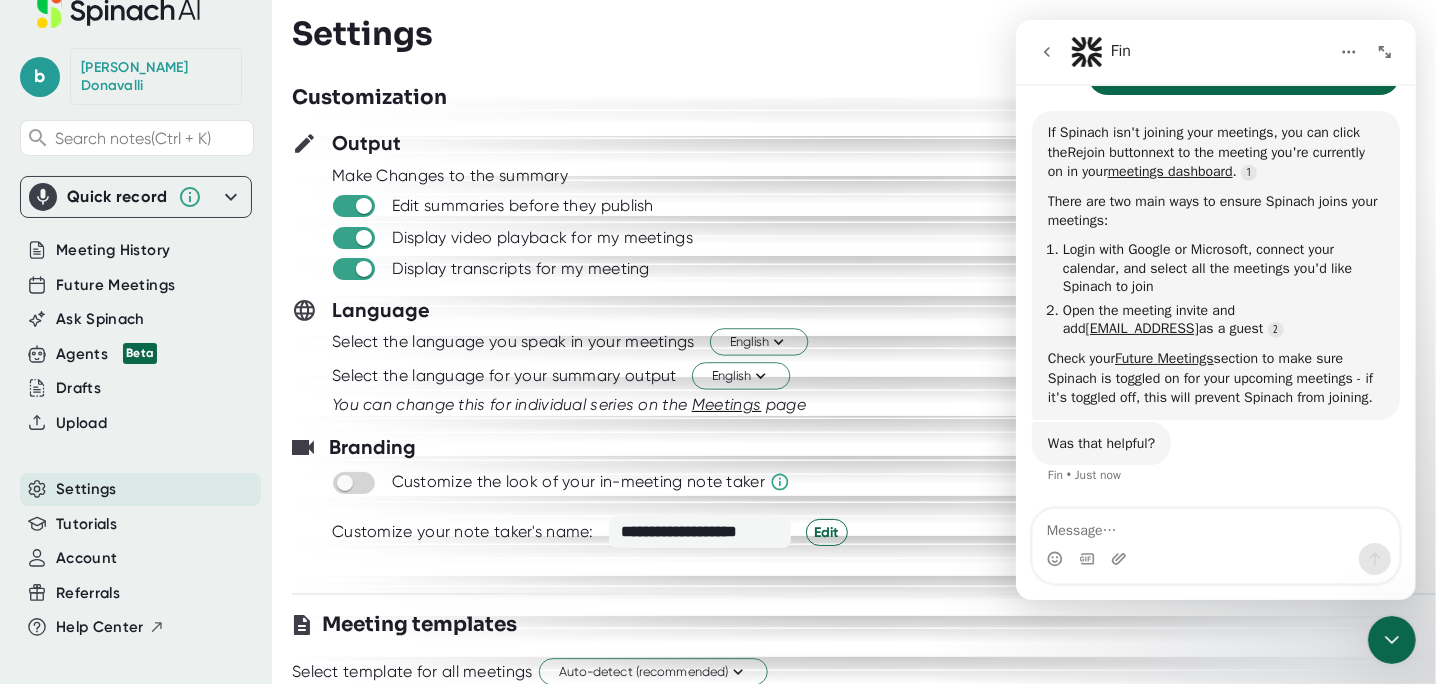 scroll, scrollTop: 525, scrollLeft: 0, axis: vertical 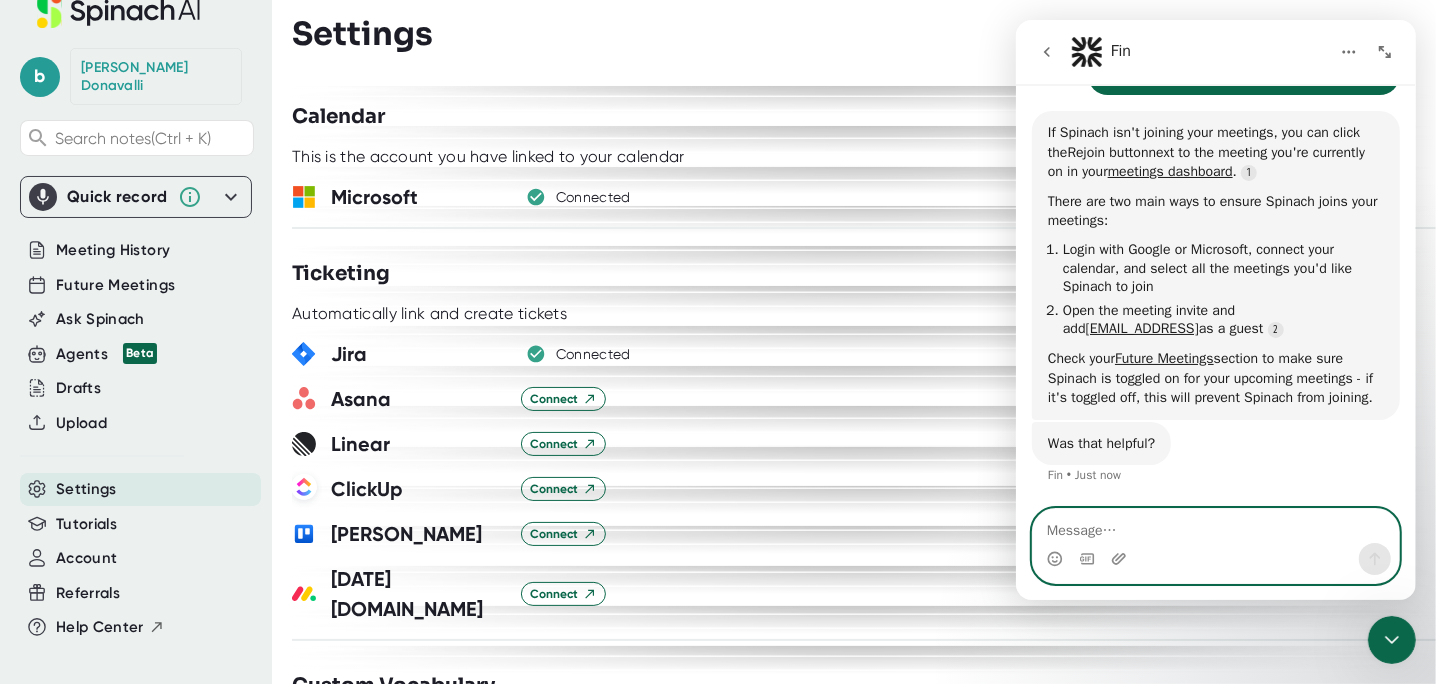 click at bounding box center (1215, 526) 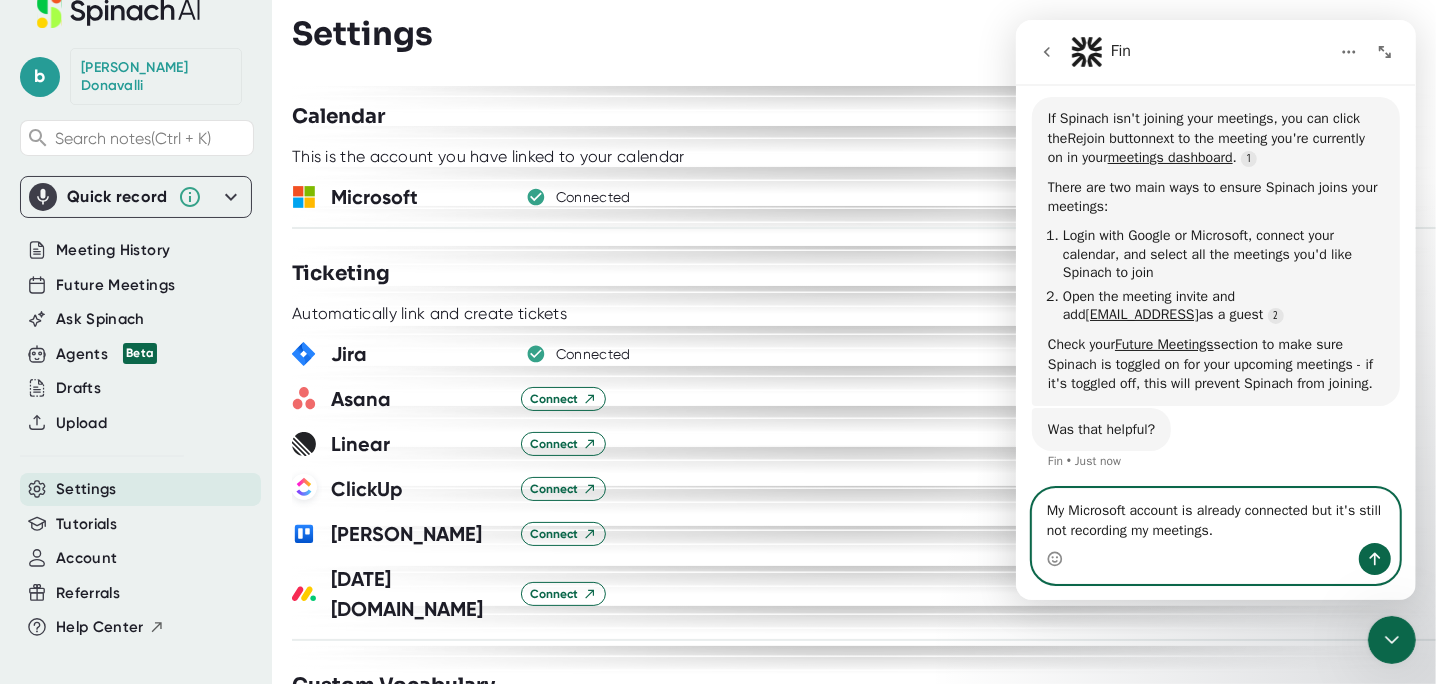 type on "My Microsoft account is already connected but it's still not recording my meetings." 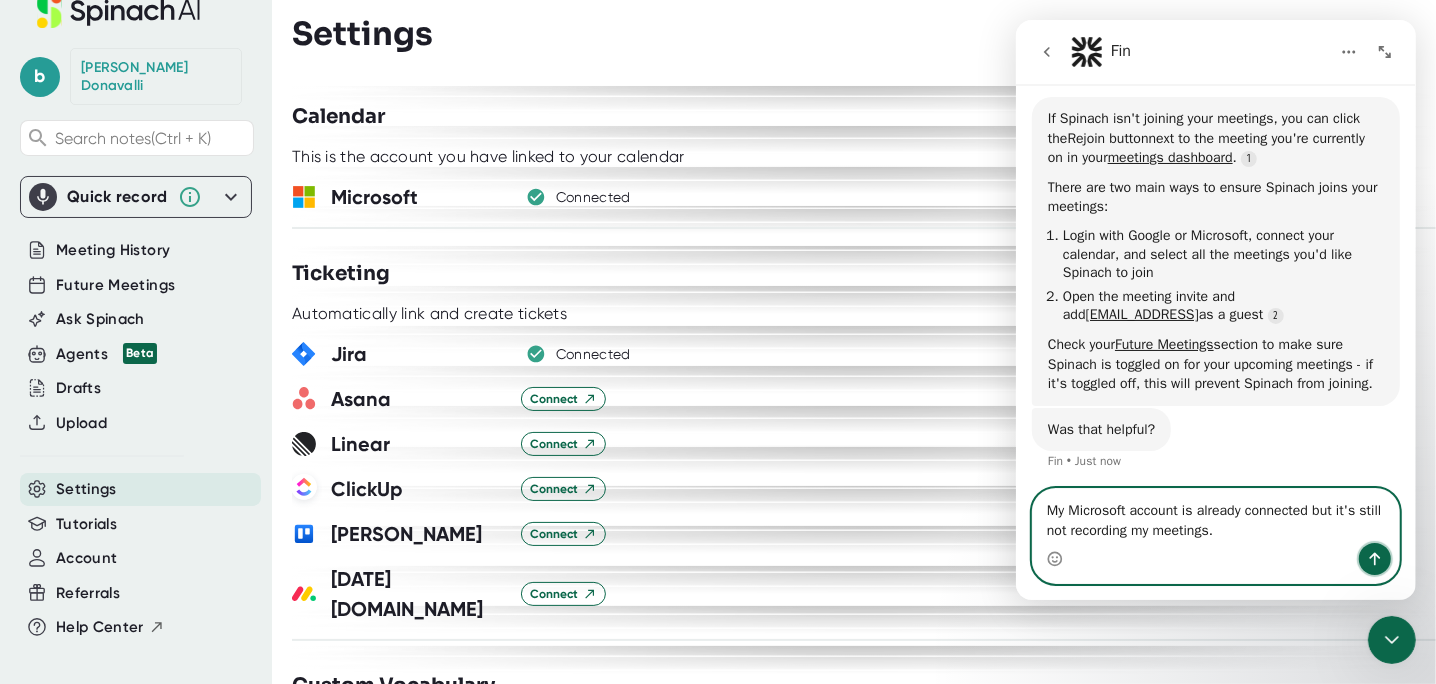 click 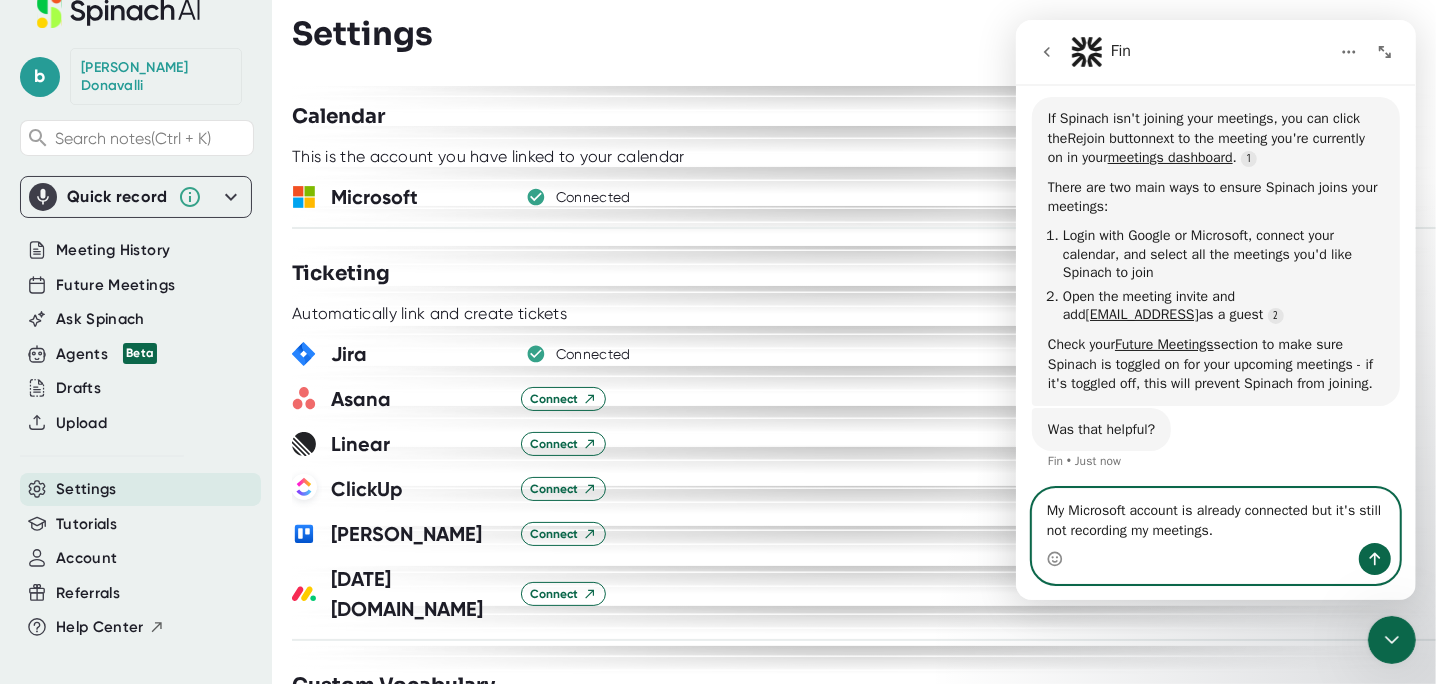 type 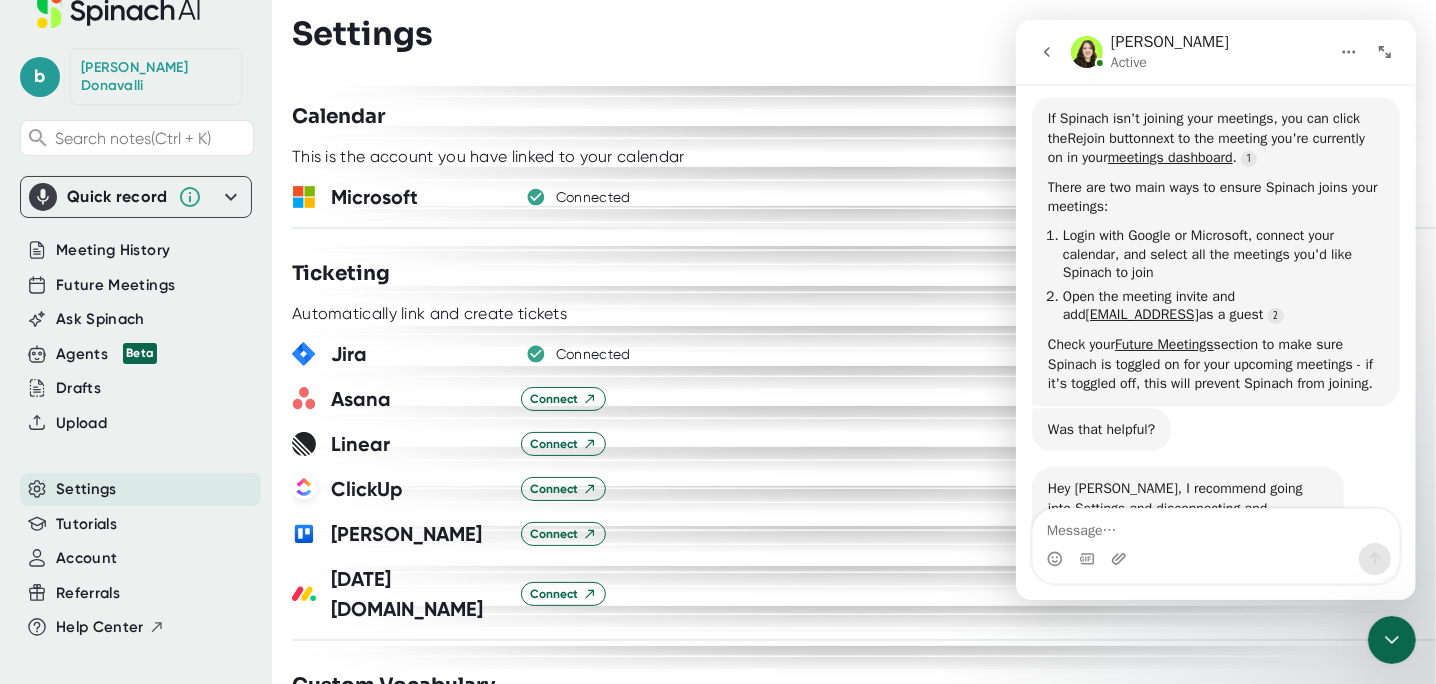 click at bounding box center (864, 94) 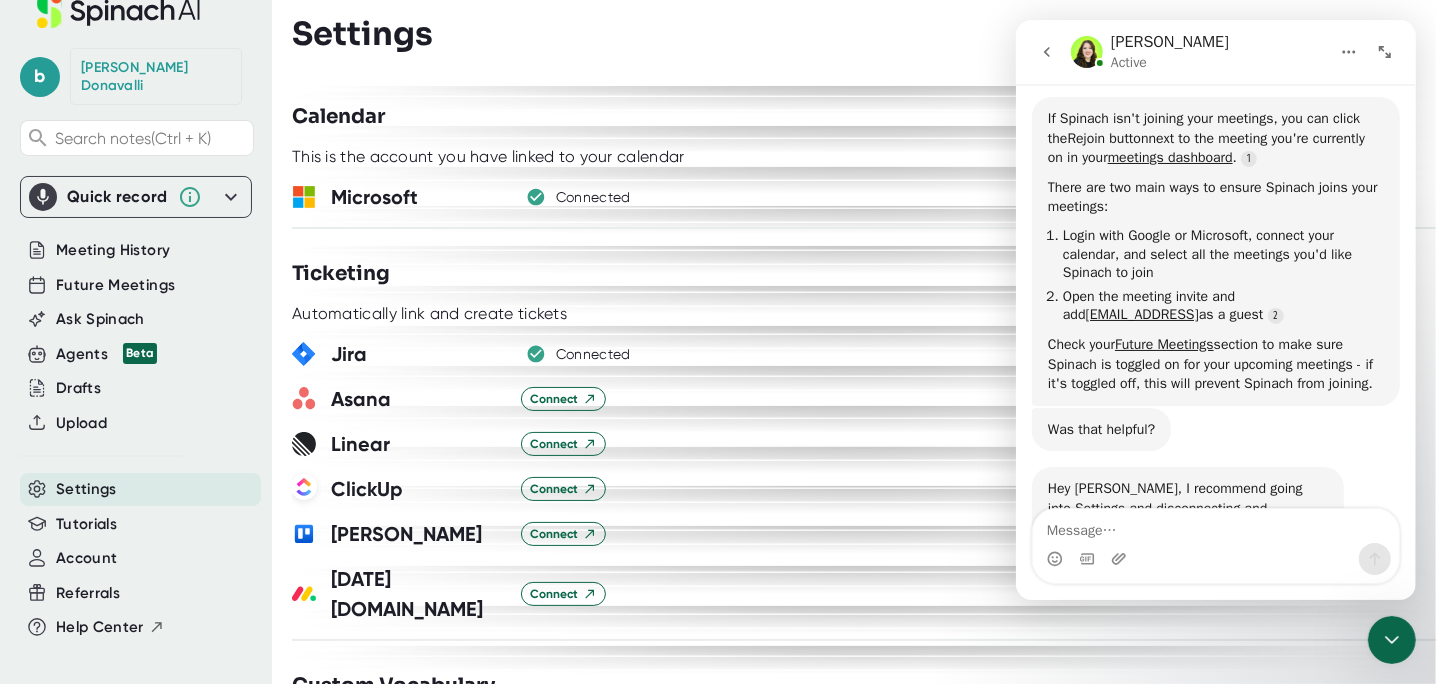 scroll, scrollTop: 462, scrollLeft: 0, axis: vertical 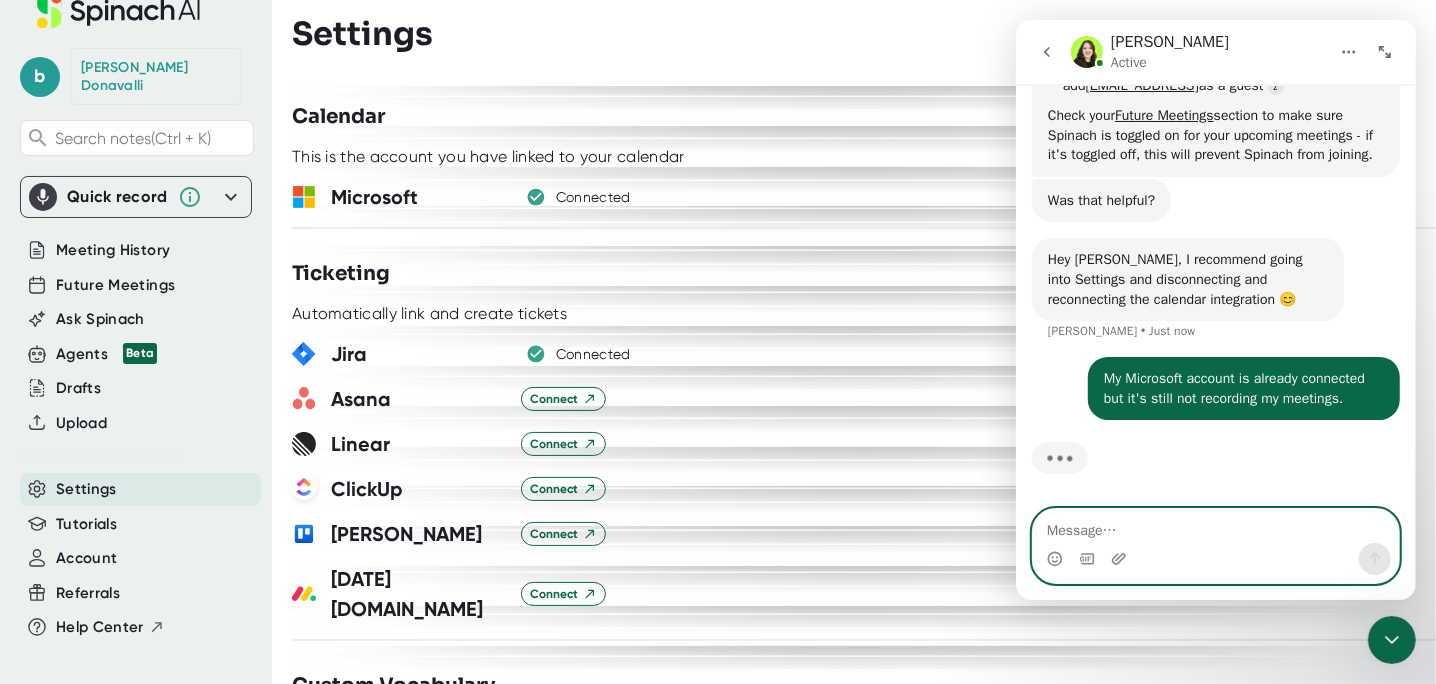 click at bounding box center (1215, 526) 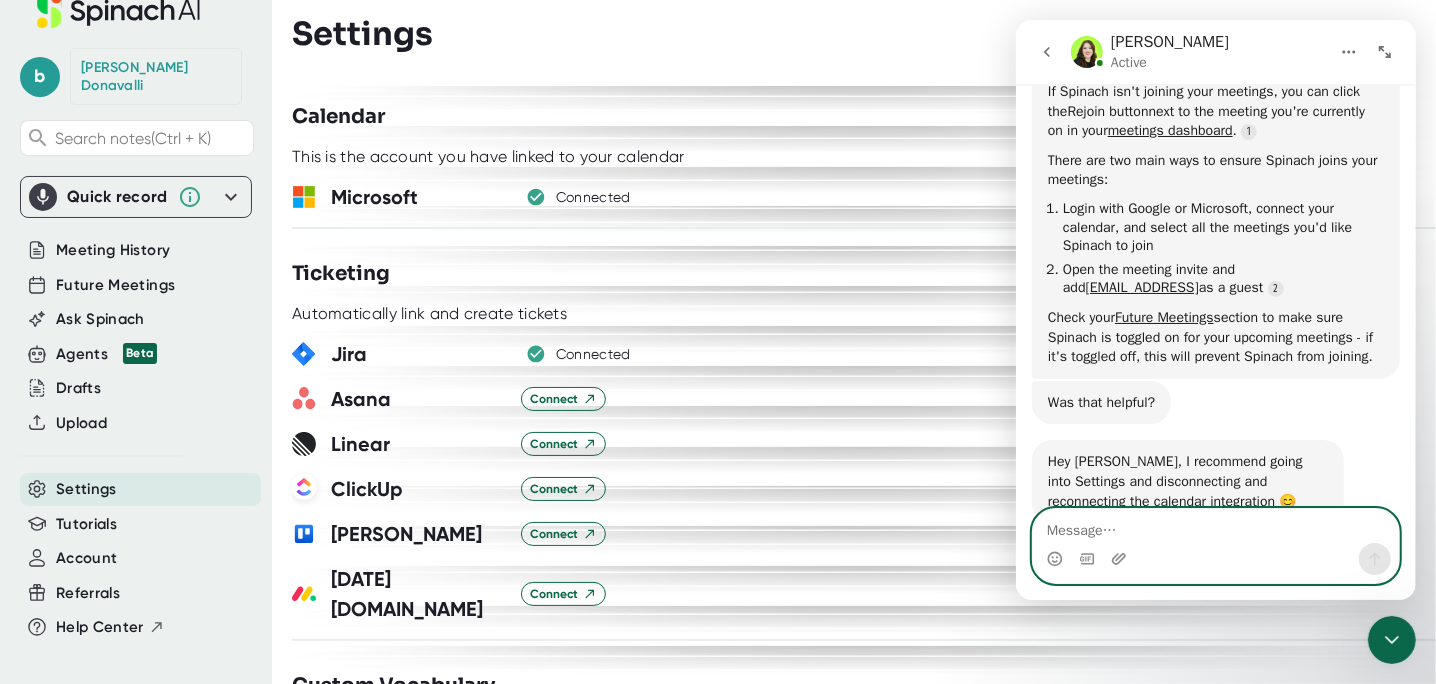 scroll, scrollTop: 214, scrollLeft: 0, axis: vertical 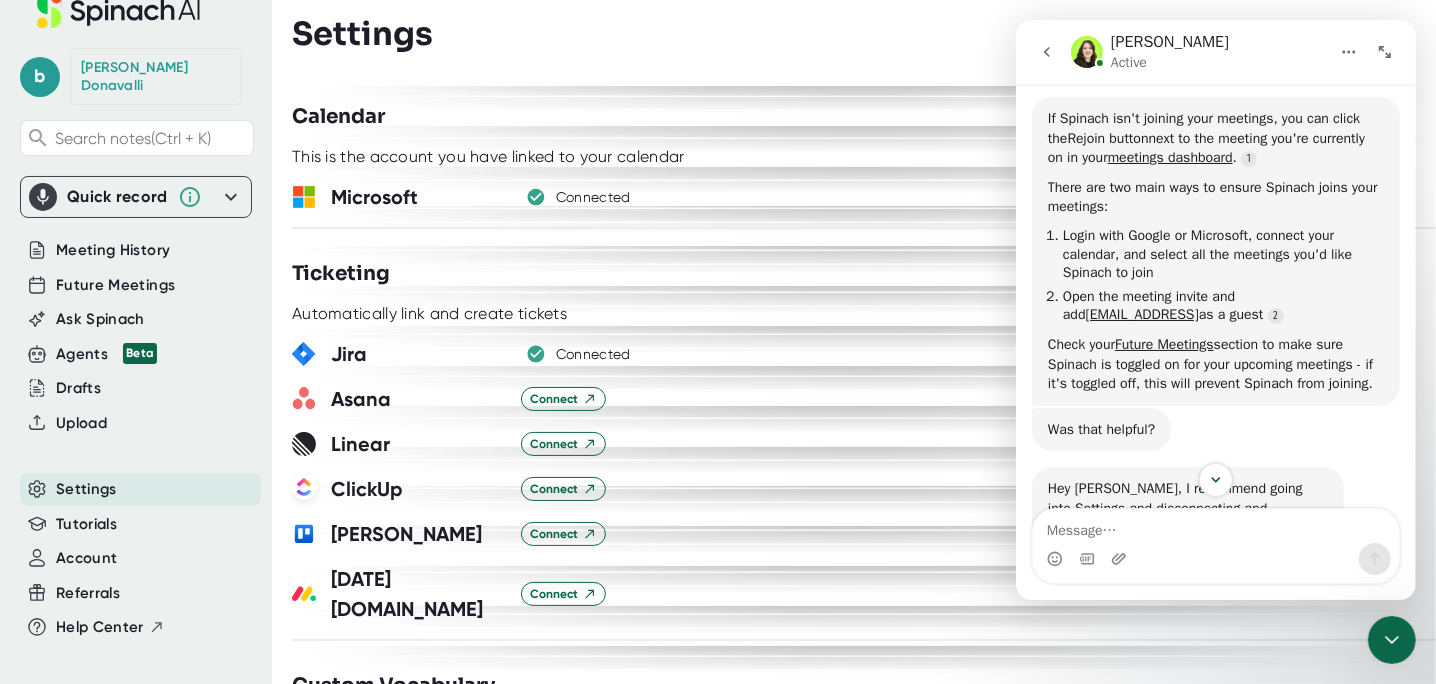 click at bounding box center (1215, 480) 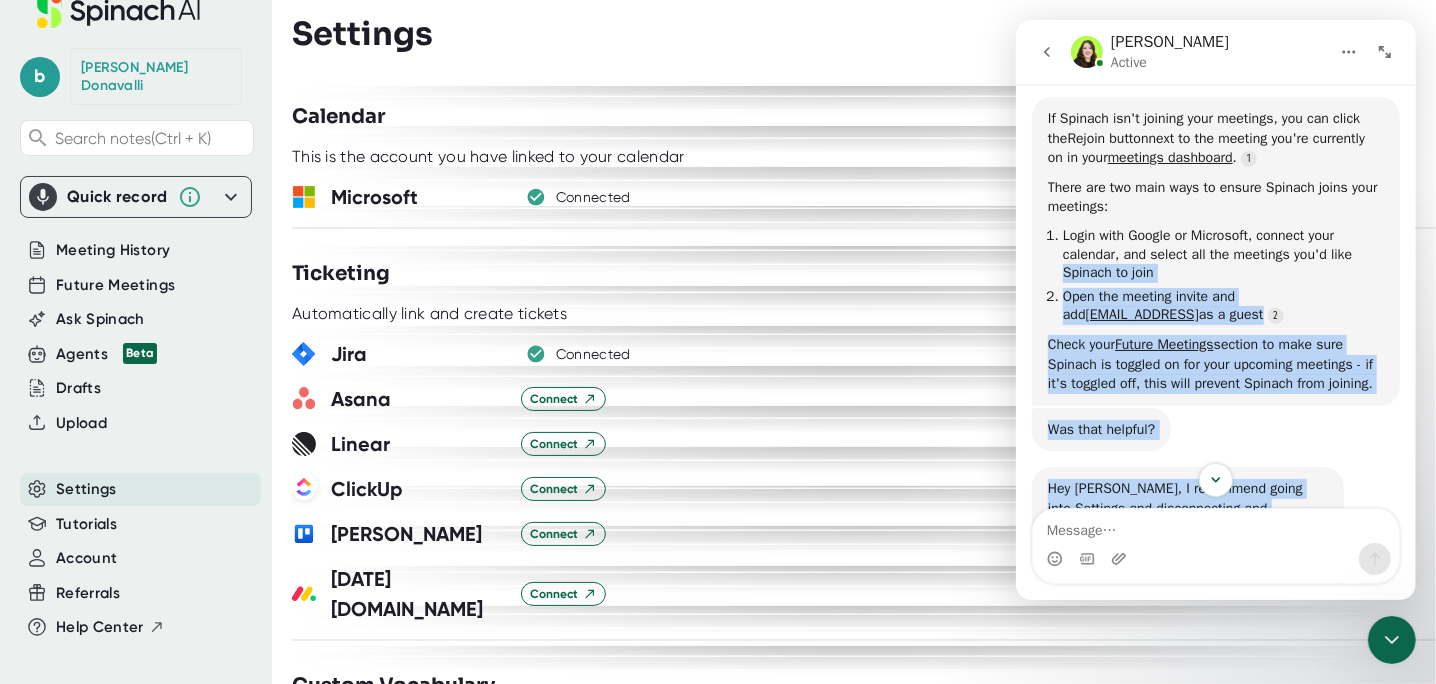 drag, startPoint x: 1406, startPoint y: 468, endPoint x: 1409, endPoint y: 250, distance: 218.02065 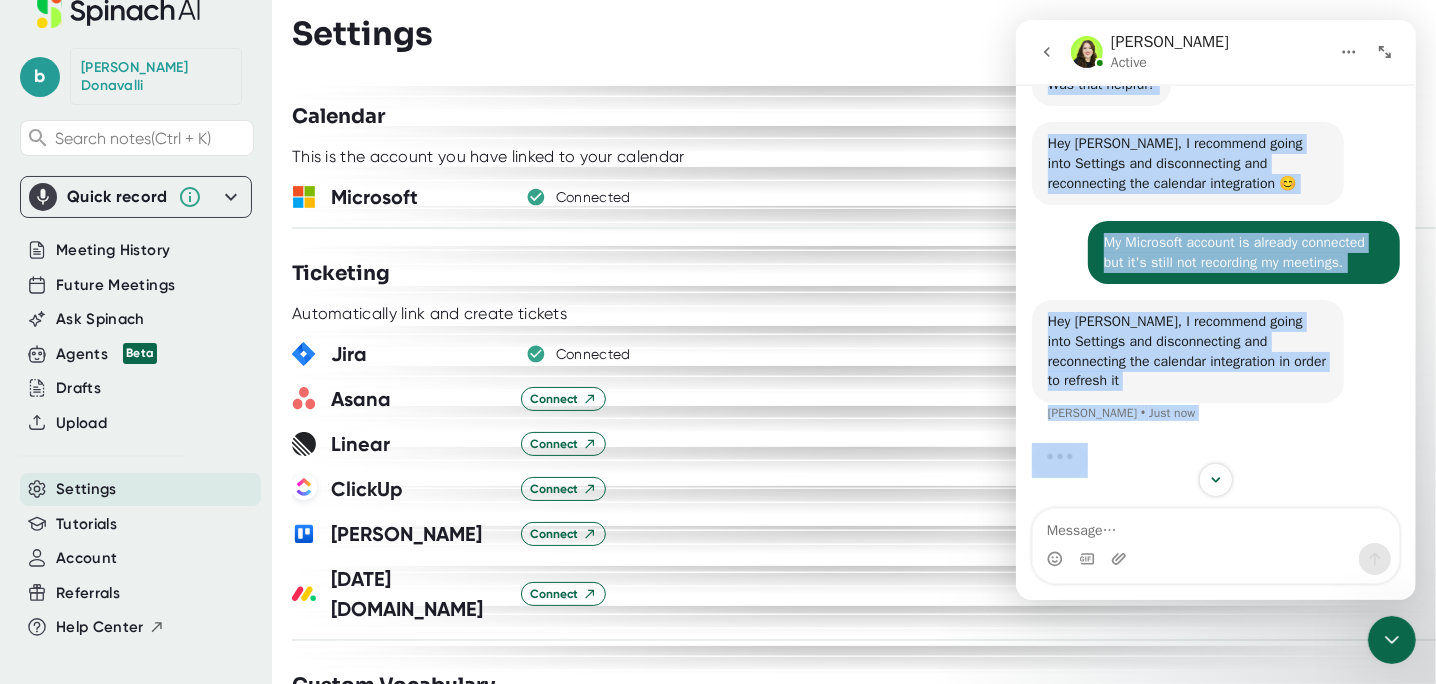 scroll, scrollTop: 560, scrollLeft: 0, axis: vertical 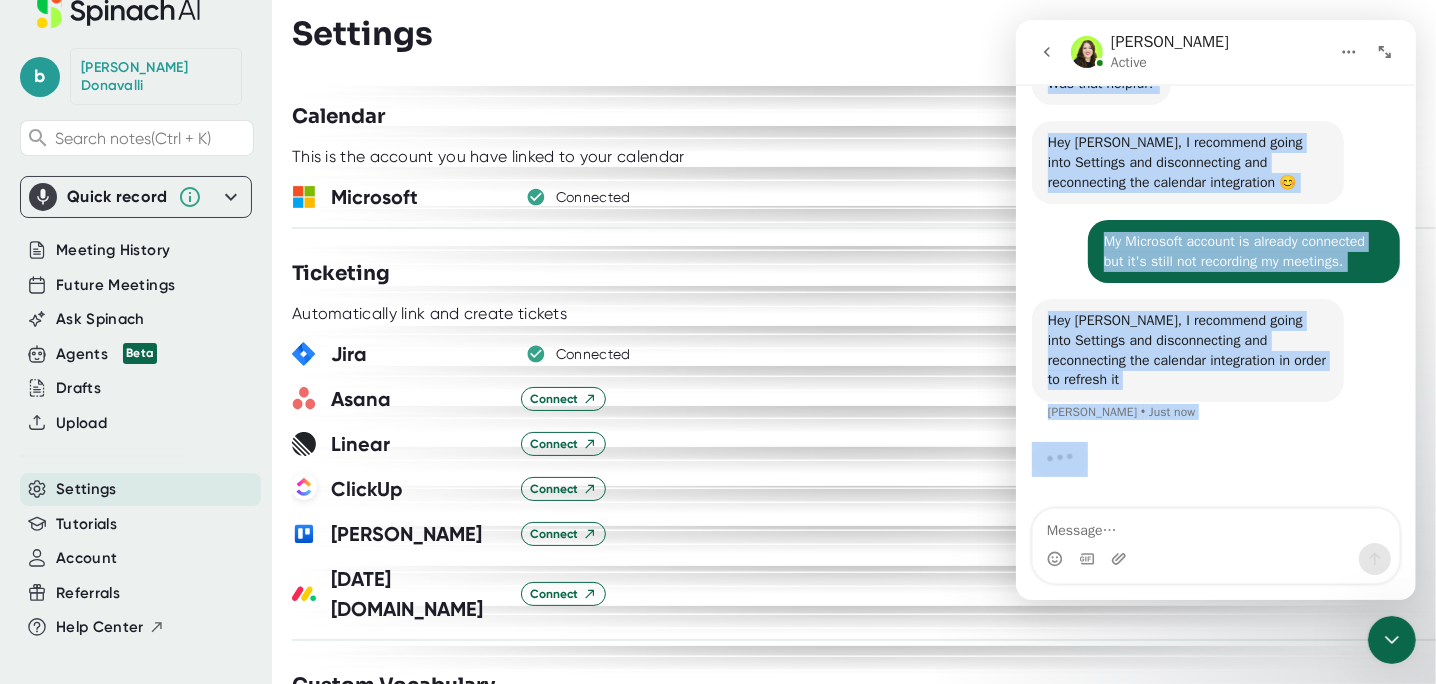 click on "Hey [PERSON_NAME], I recommend going into Settings and disconnecting and reconnecting the calendar integration in order to refresh it
[PERSON_NAME]    •   Just now" at bounding box center (1215, 372) 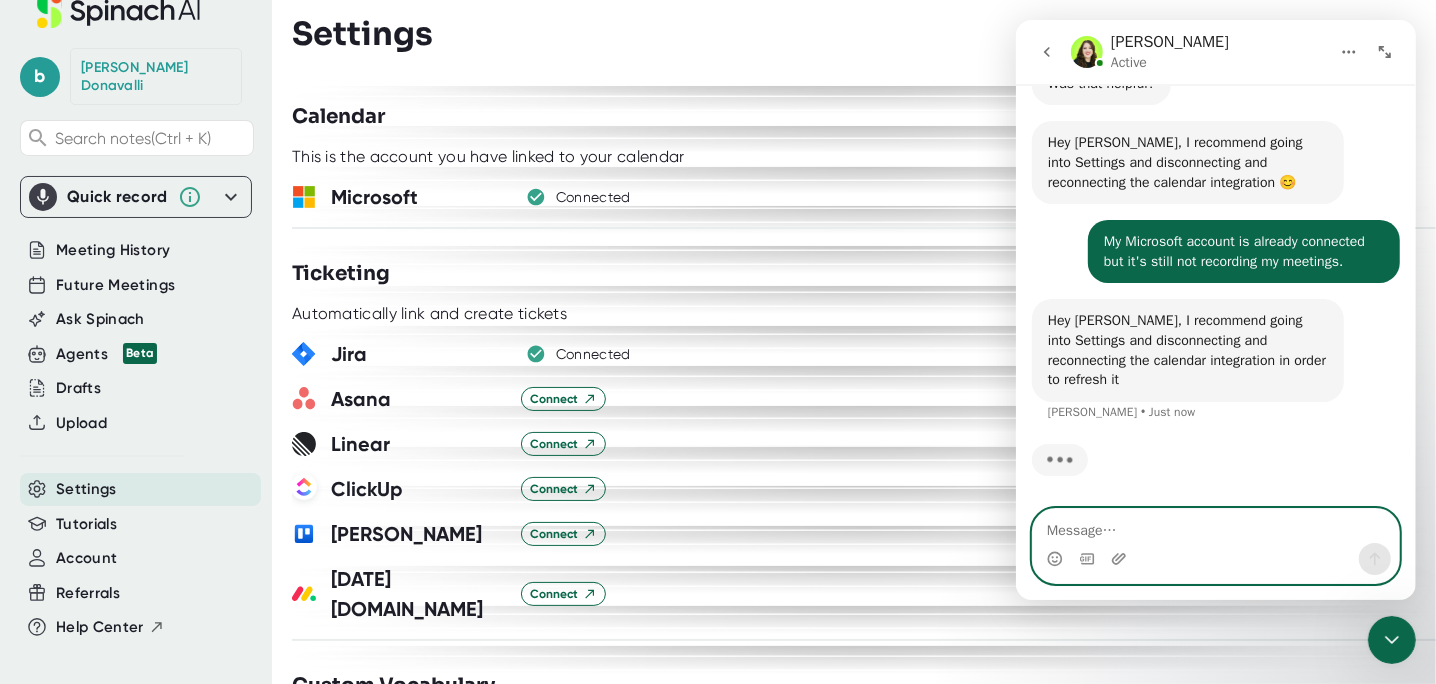 click at bounding box center [1215, 526] 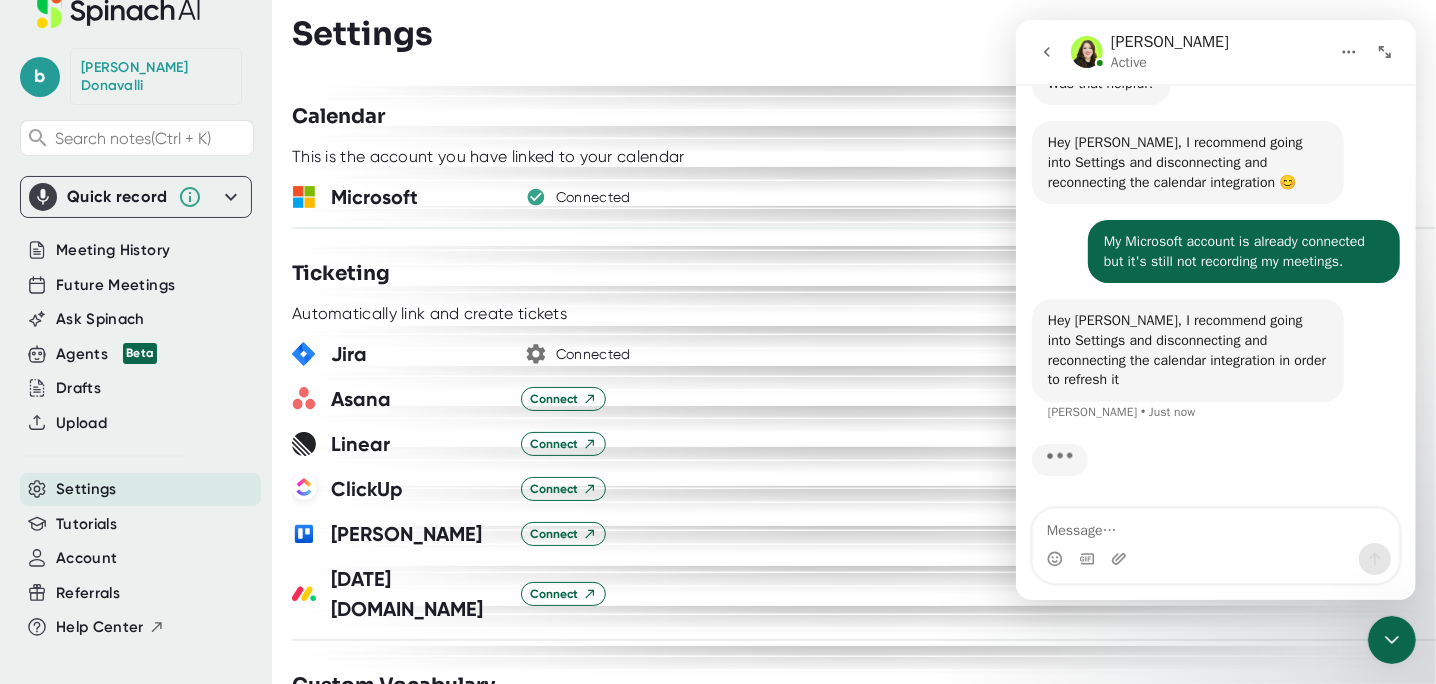 click on "Jira Connected" at bounding box center (864, 354) 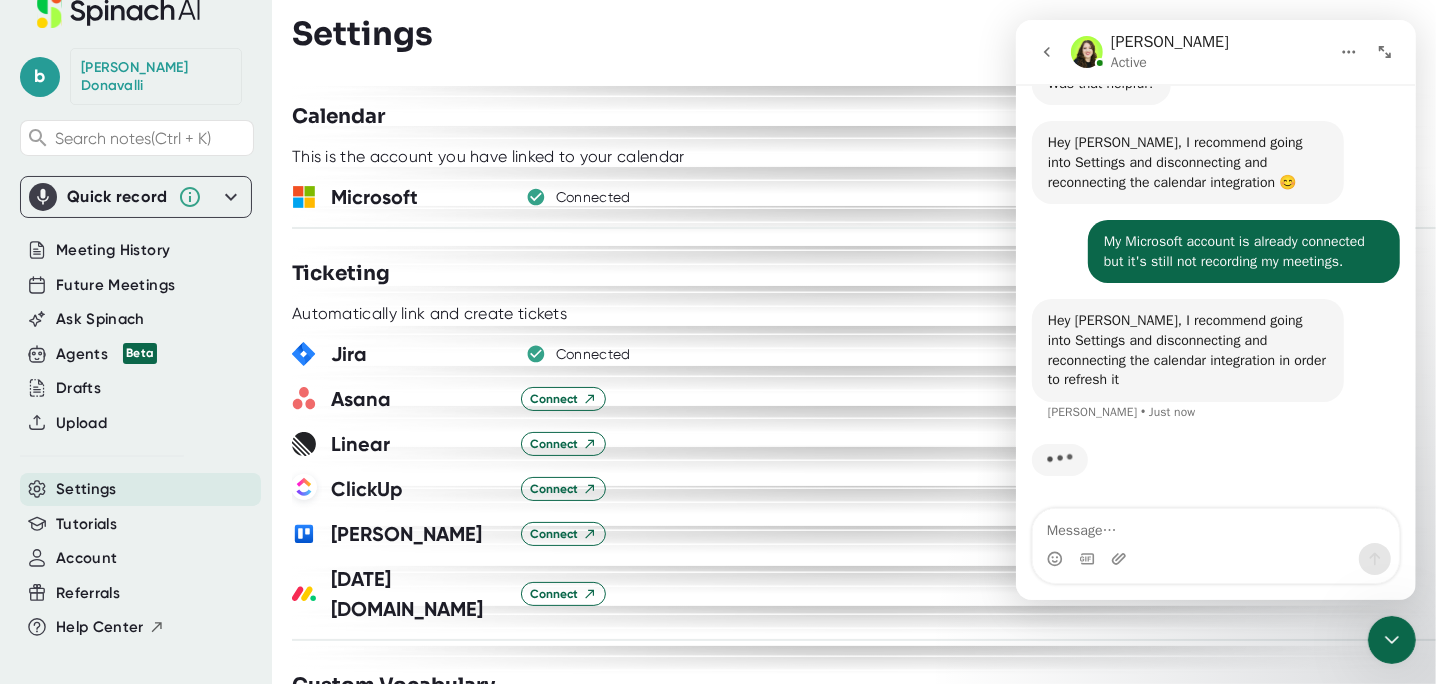 click 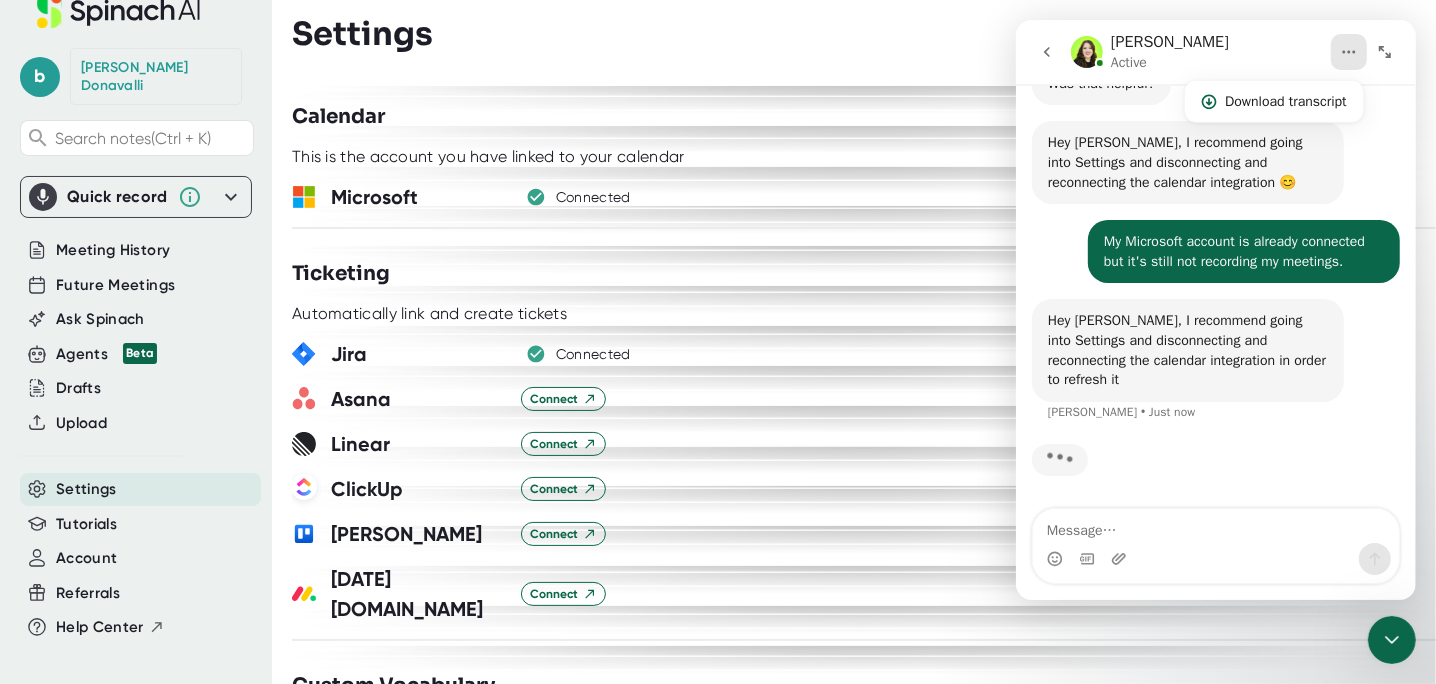 click 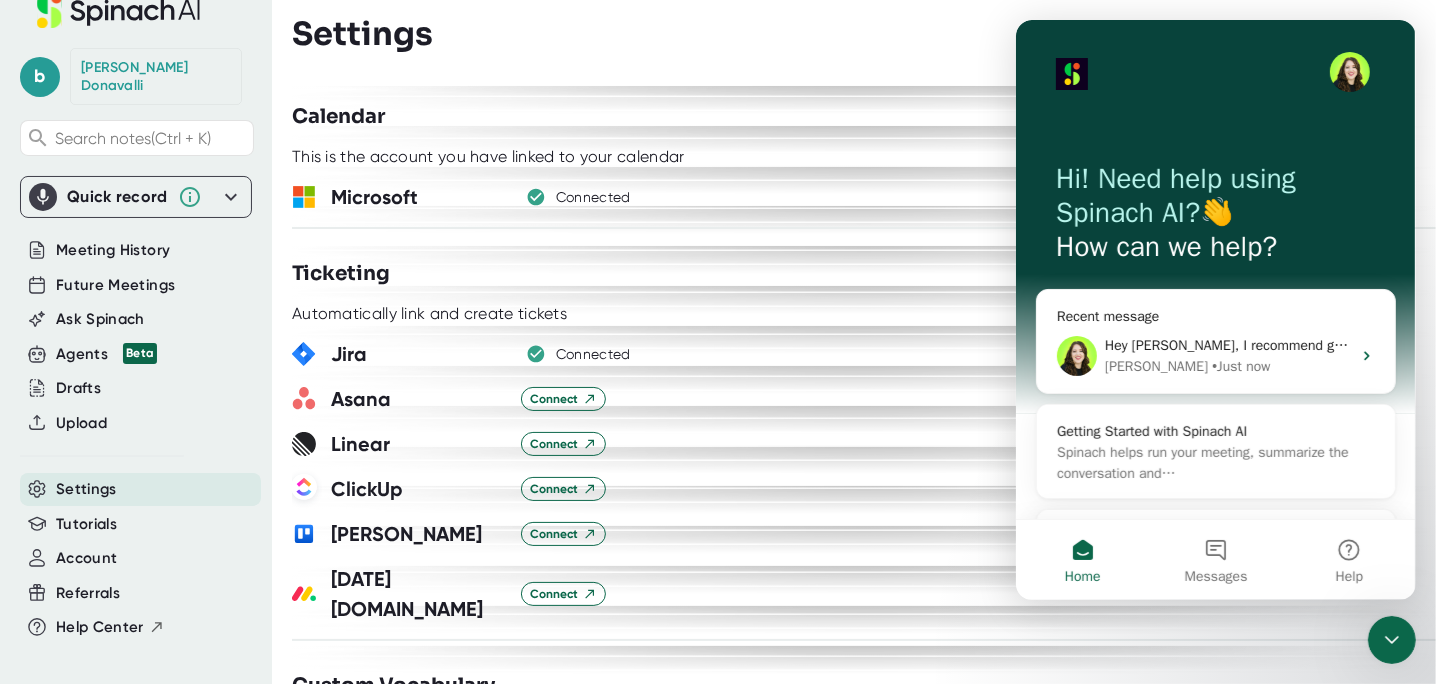 scroll, scrollTop: 214, scrollLeft: 0, axis: vertical 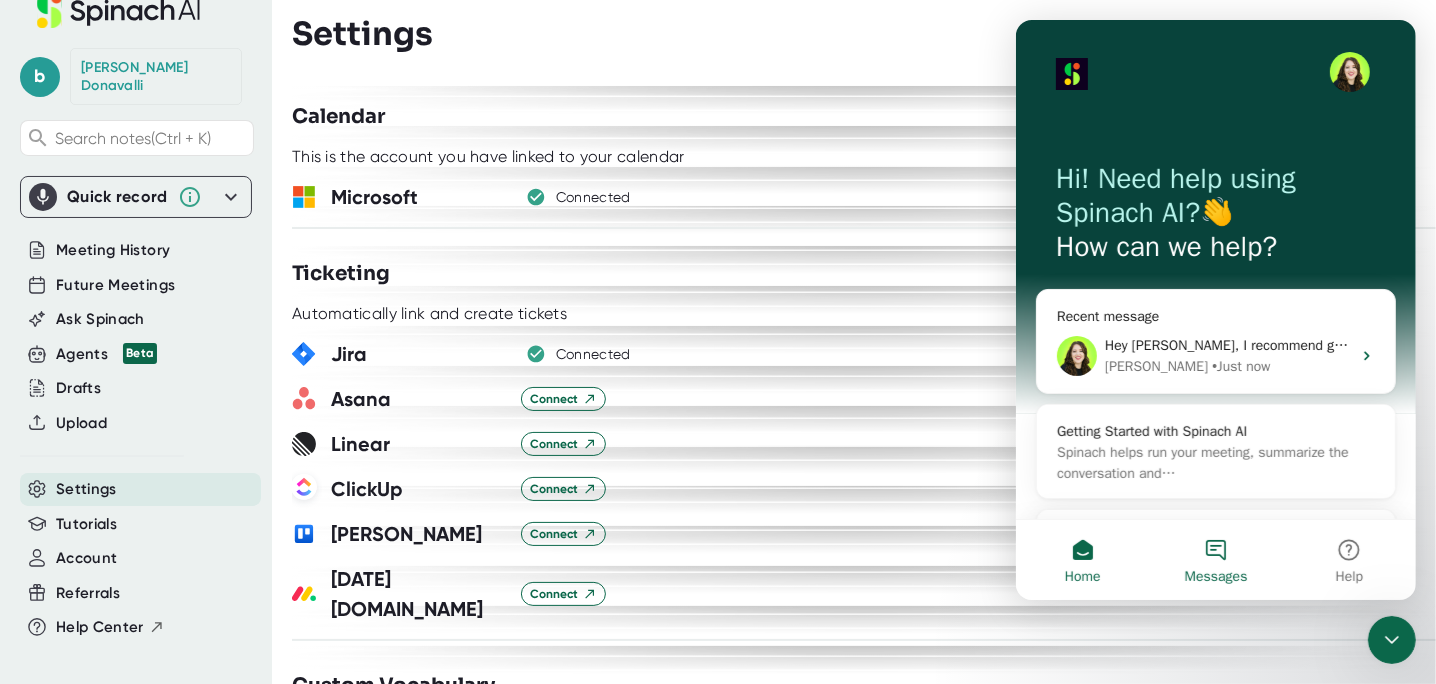click on "Messages" at bounding box center [1215, 577] 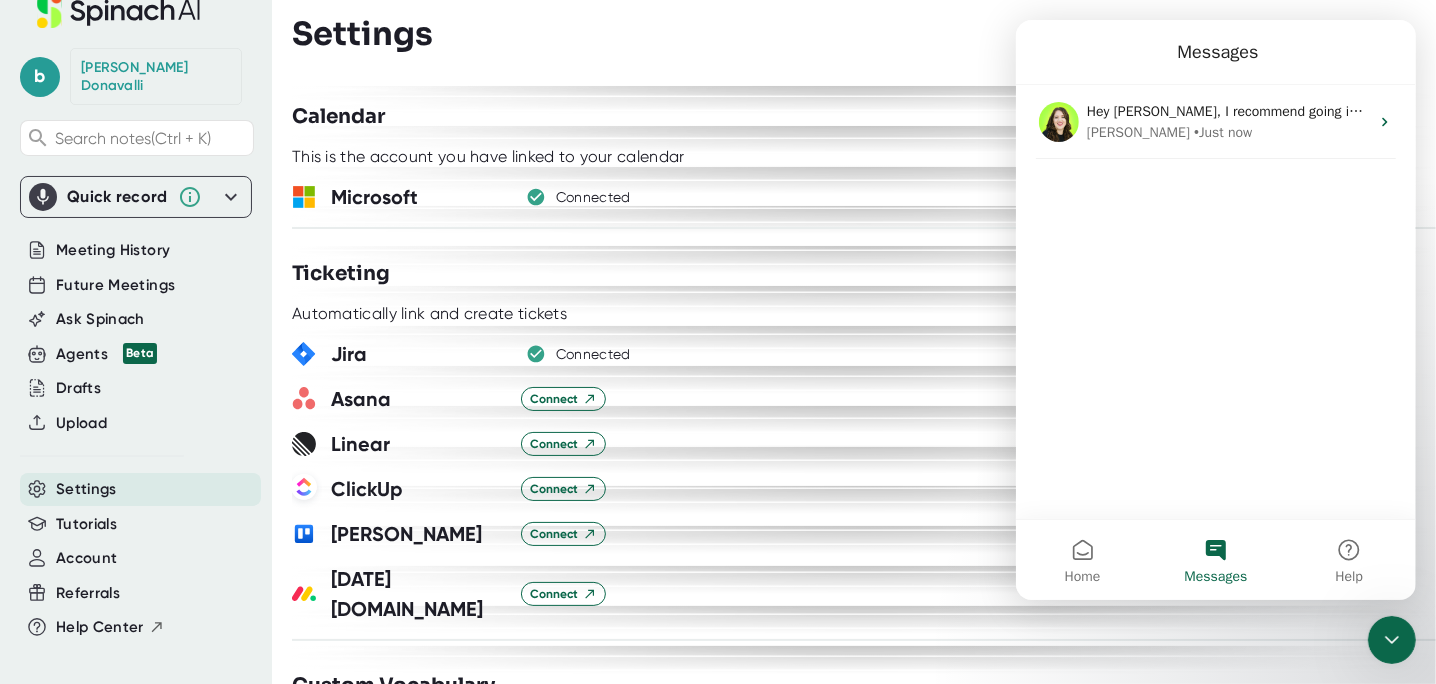 click at bounding box center [864, 556] 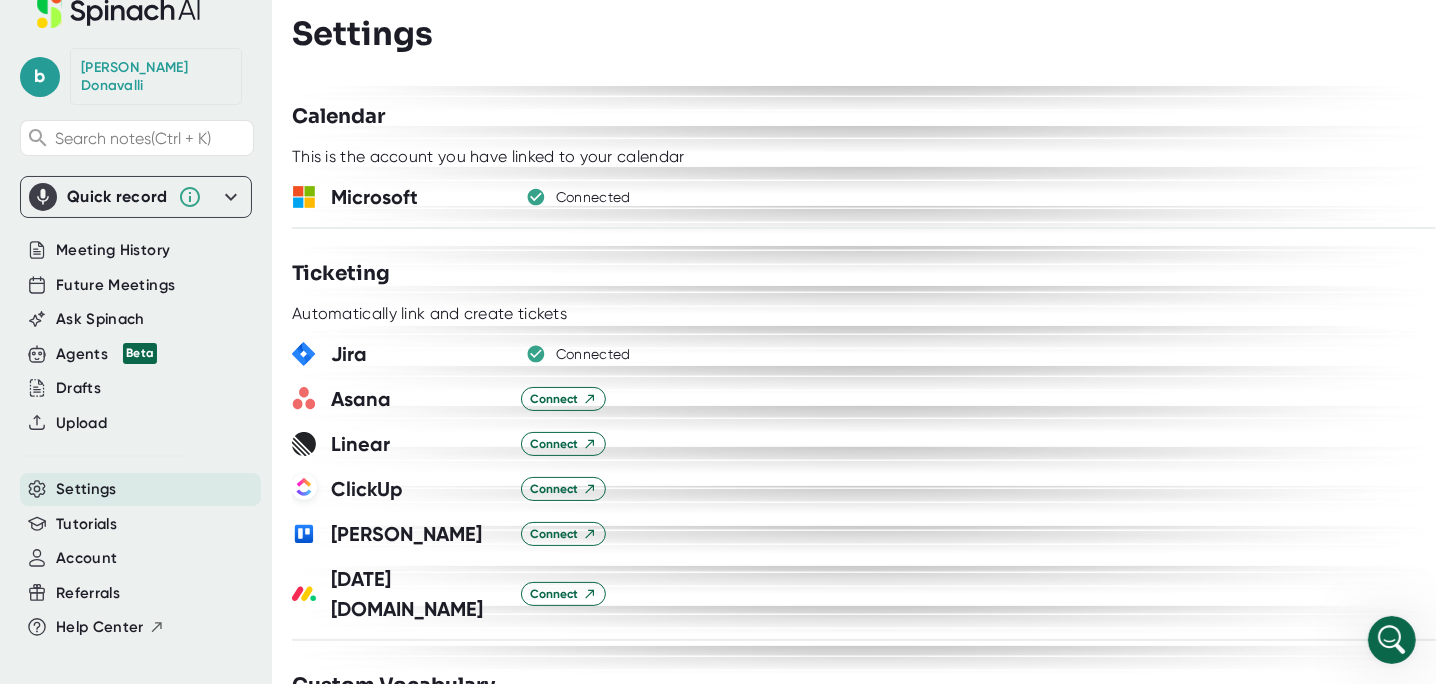 scroll, scrollTop: 0, scrollLeft: 0, axis: both 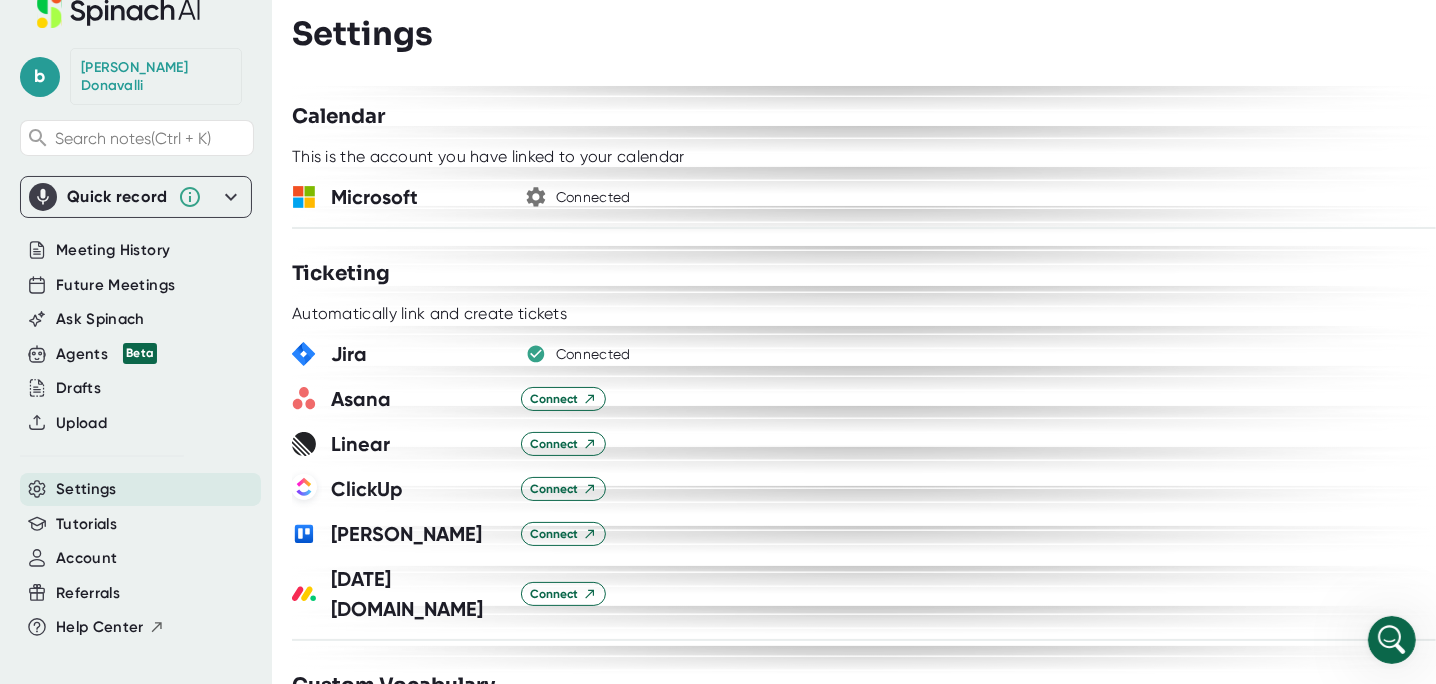 click on "Microsoft" at bounding box center [418, 197] 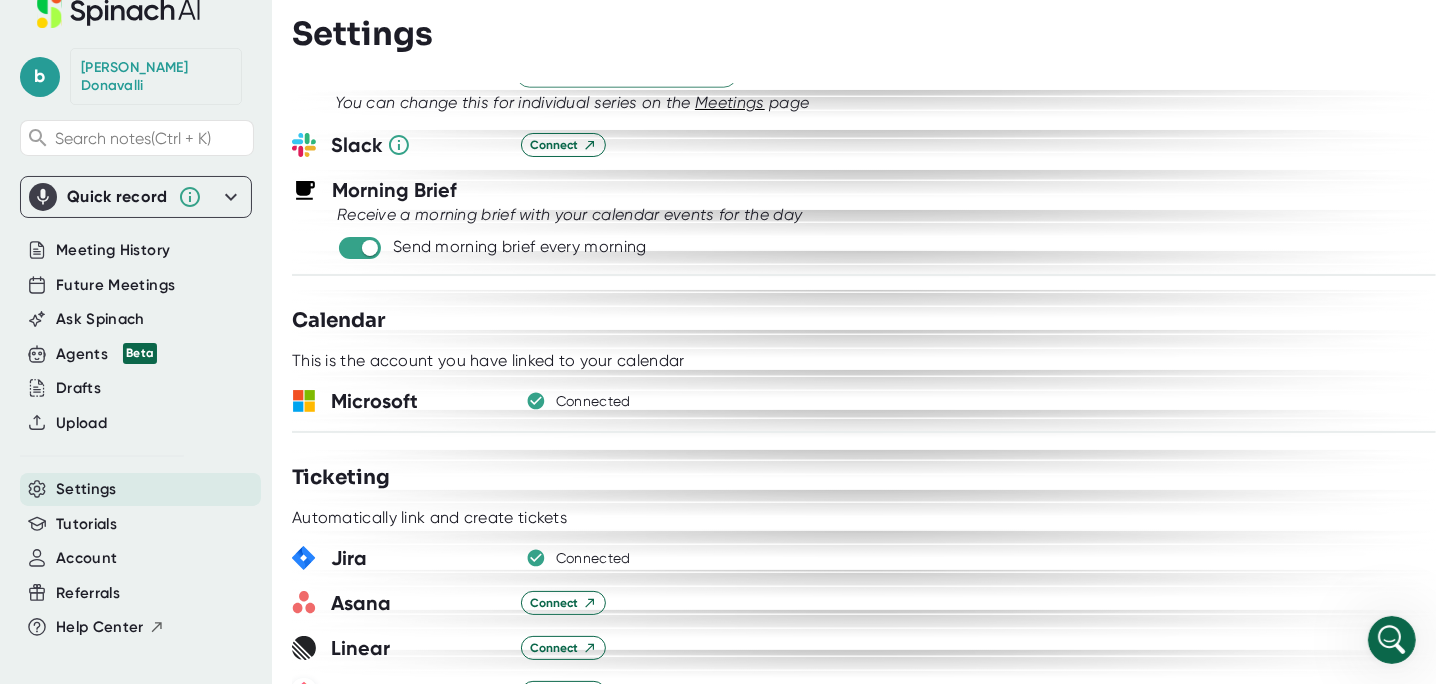 scroll, scrollTop: 857, scrollLeft: 0, axis: vertical 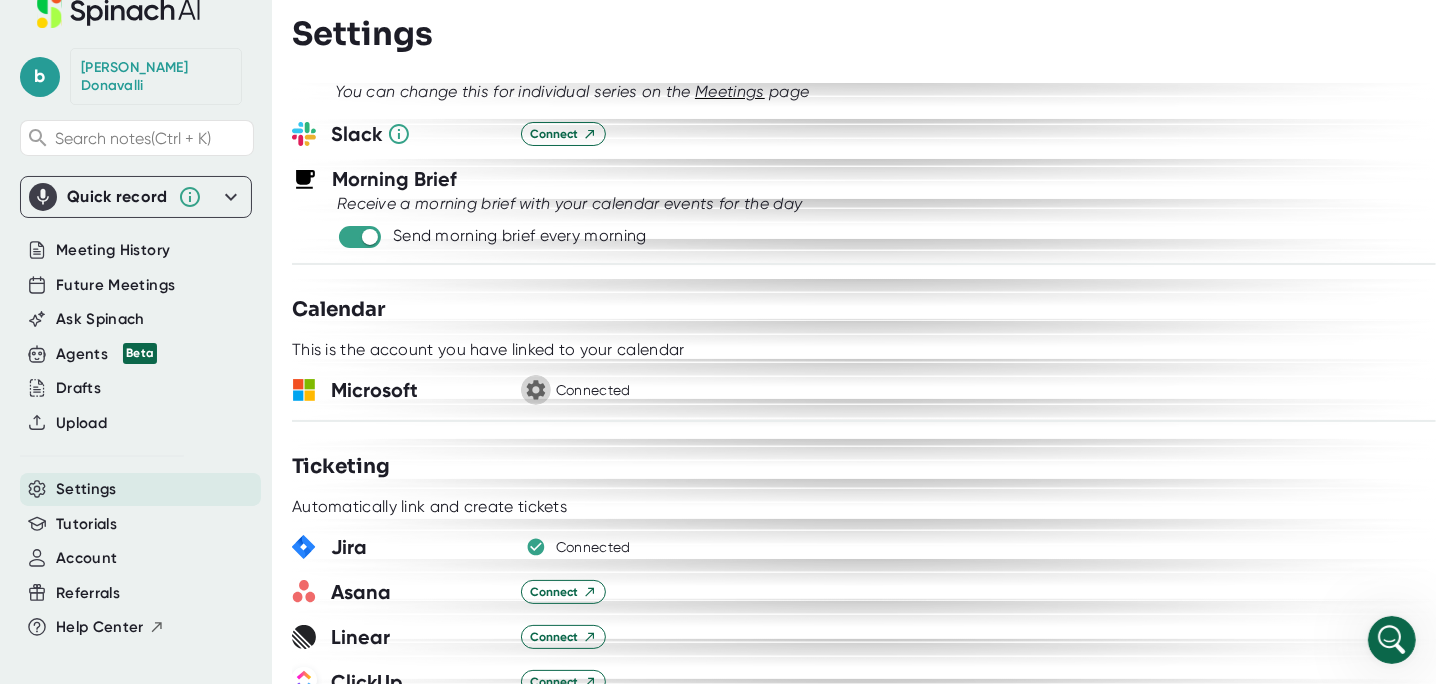 click 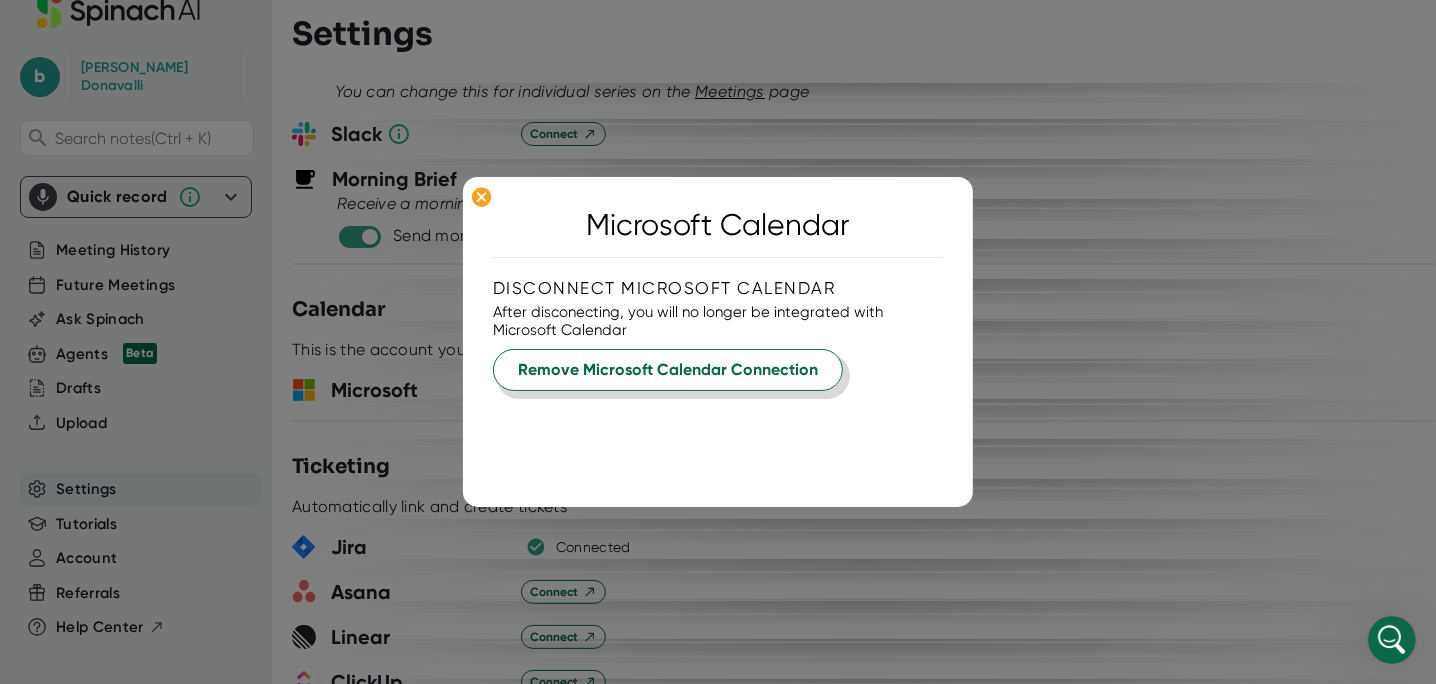 click on "Remove Microsoft Calendar Connection" at bounding box center (668, 370) 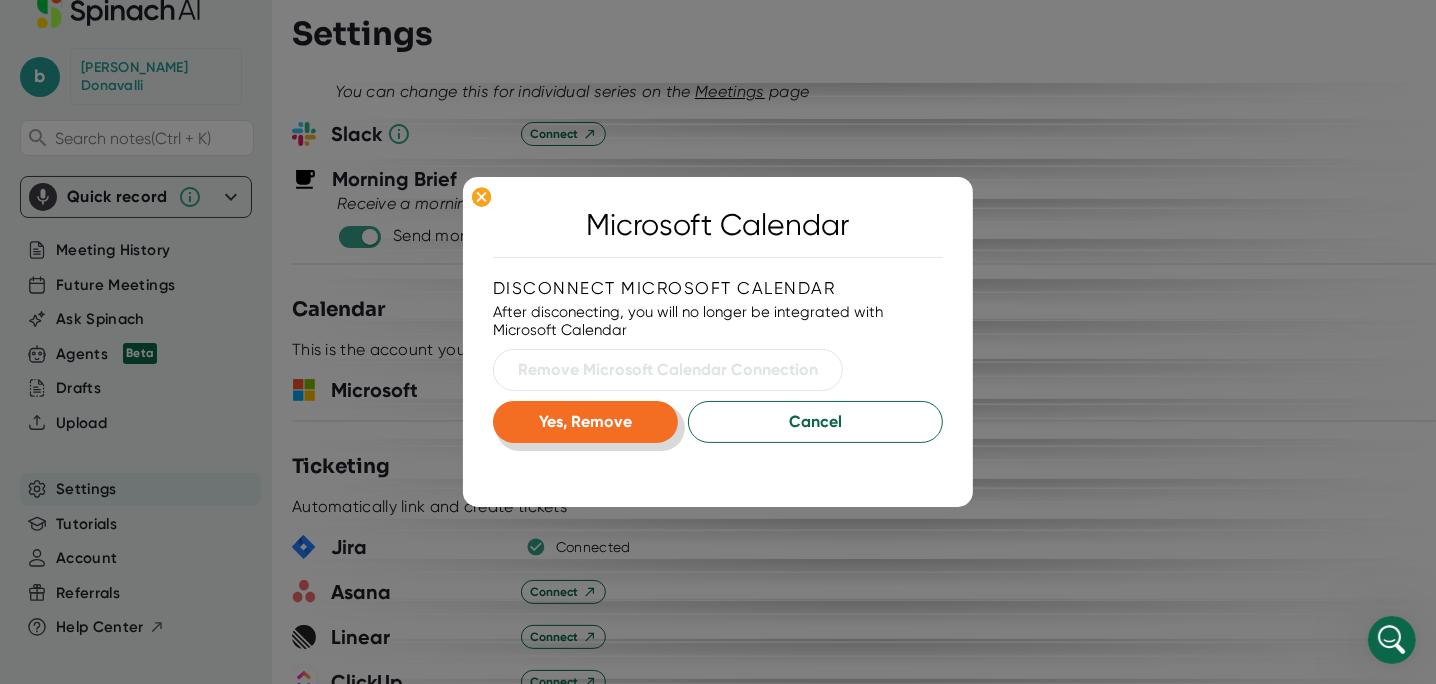 click on "Yes, Remove" at bounding box center [585, 421] 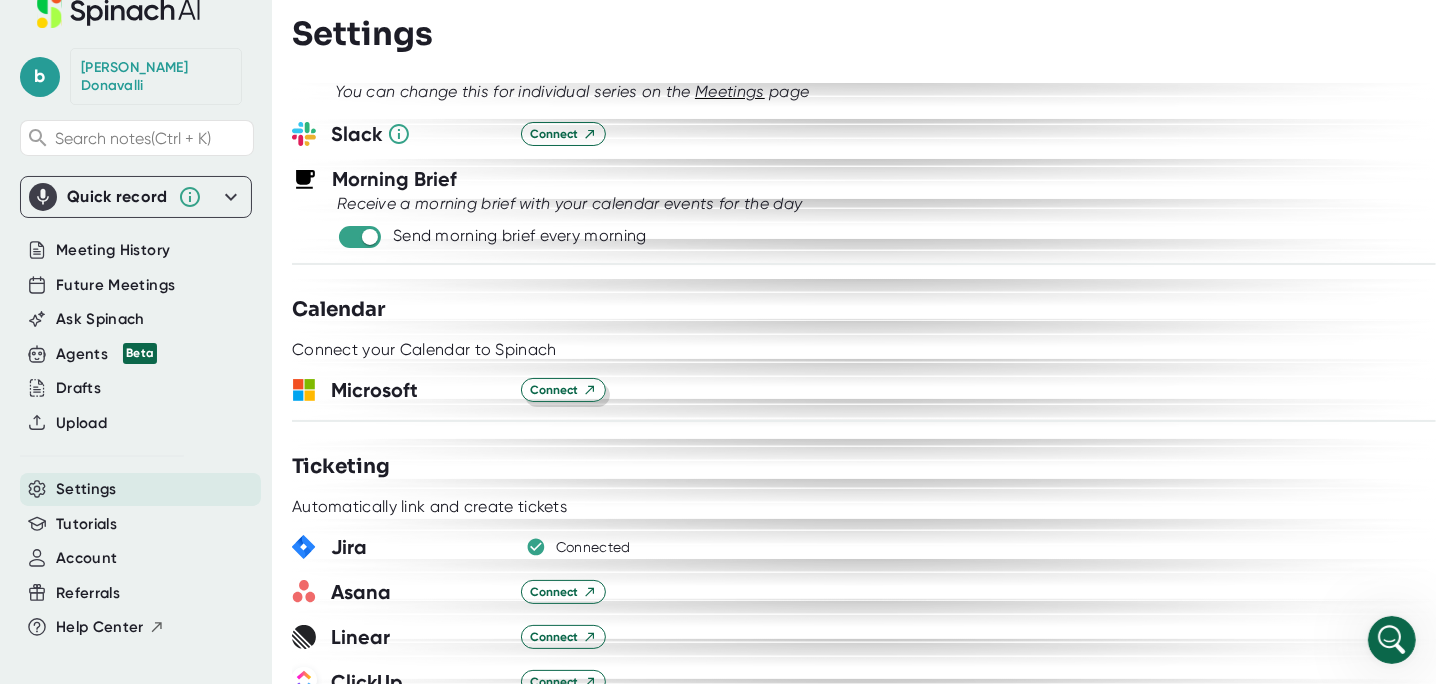 click on "Connect" at bounding box center [563, 390] 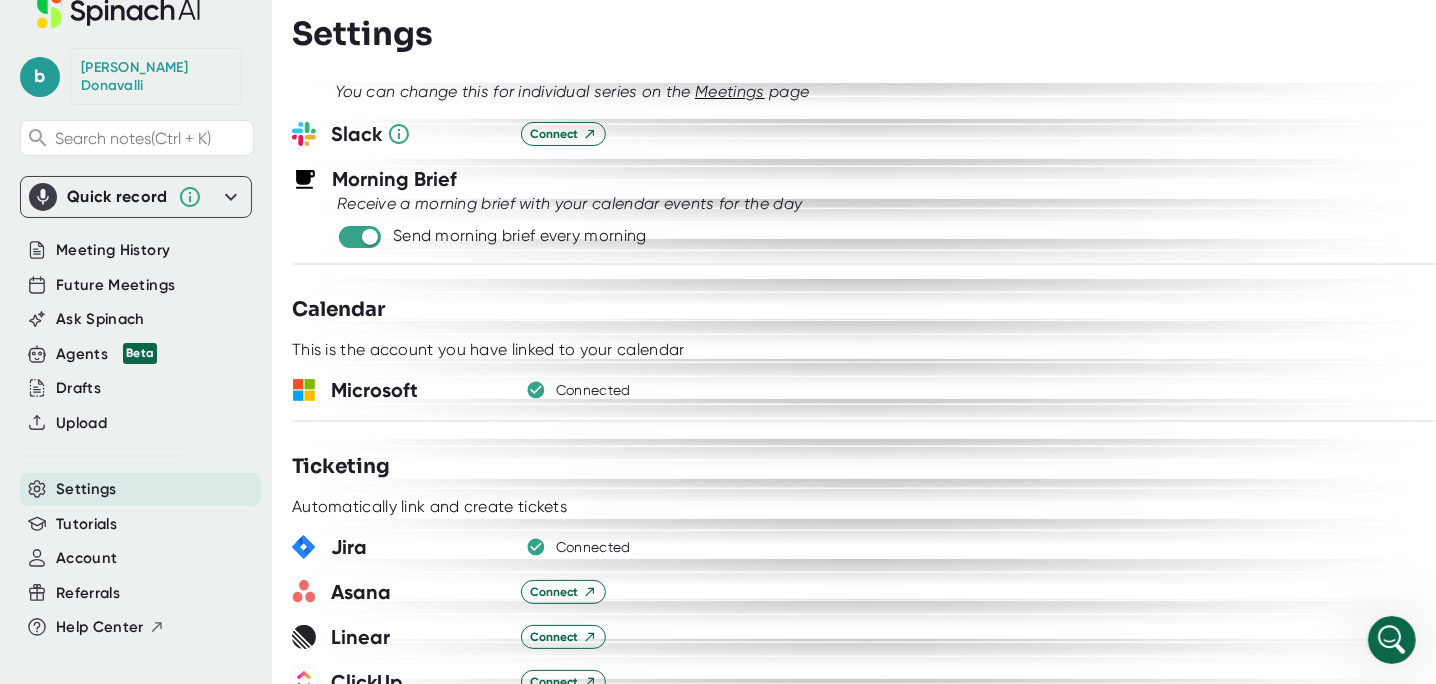 click 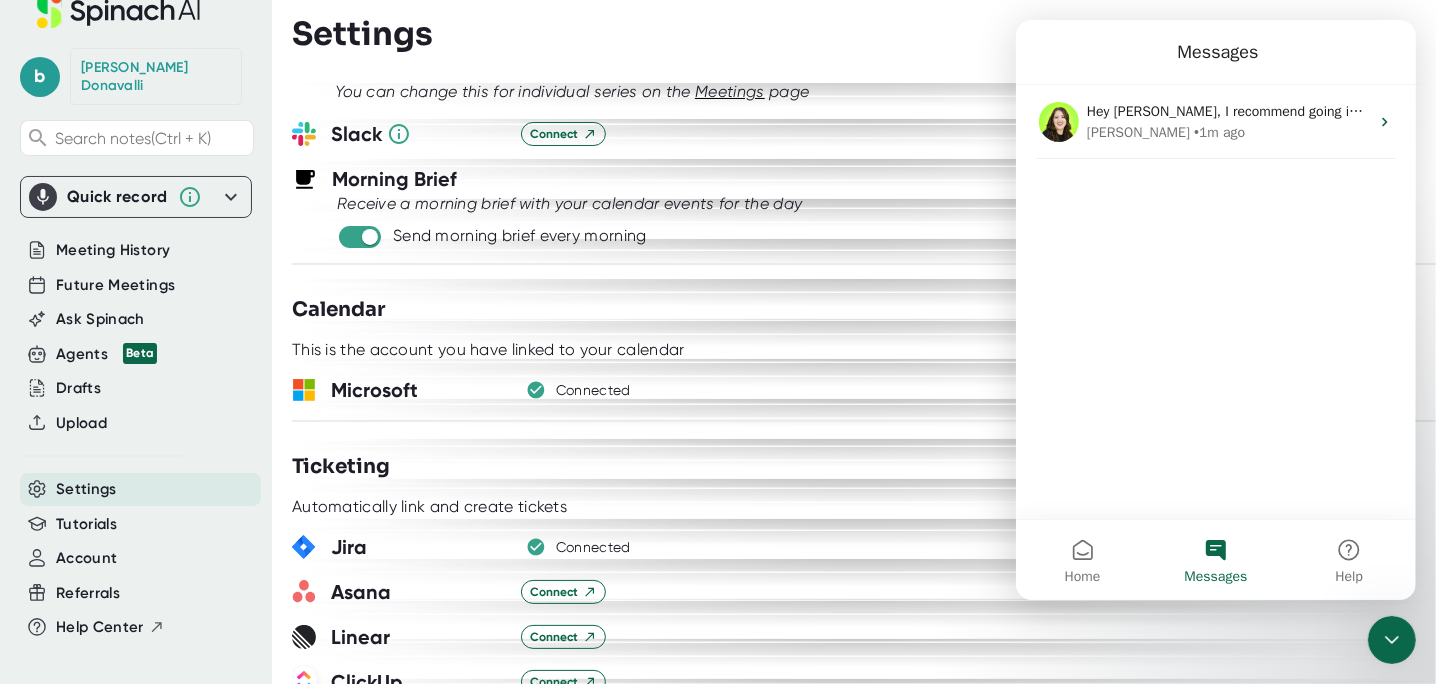 click on "Messages" at bounding box center [1214, 560] 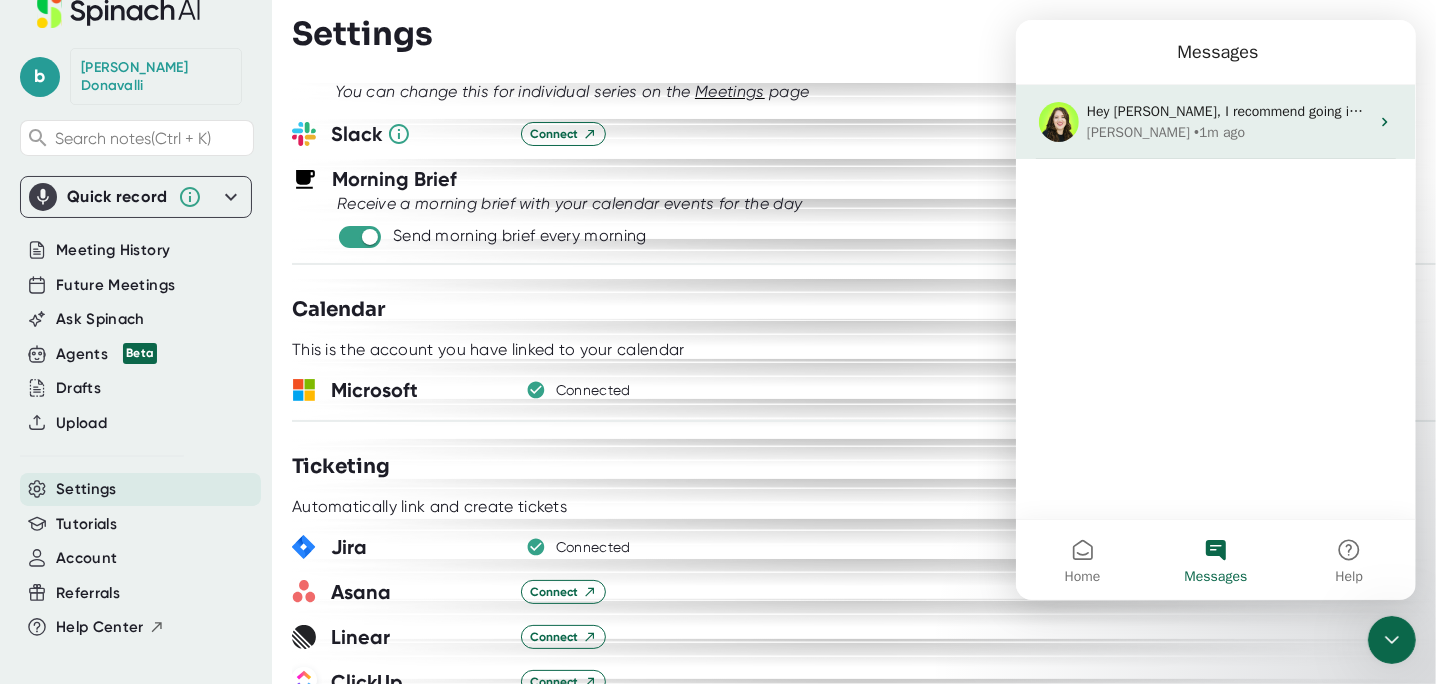 click on "Hey [PERSON_NAME], I recommend going into Settings and disconnecting and reconnecting the calendar integration in order to refresh it" at bounding box center [1504, 111] 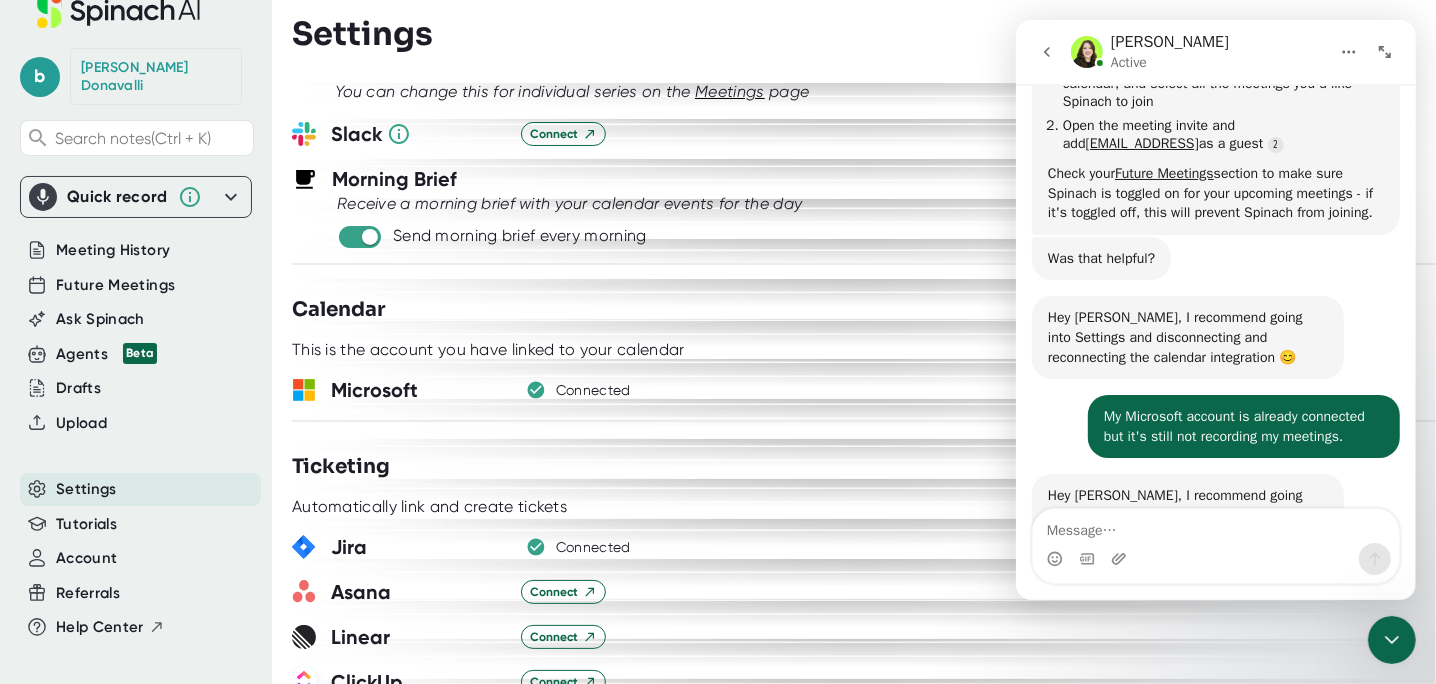 scroll, scrollTop: 495, scrollLeft: 0, axis: vertical 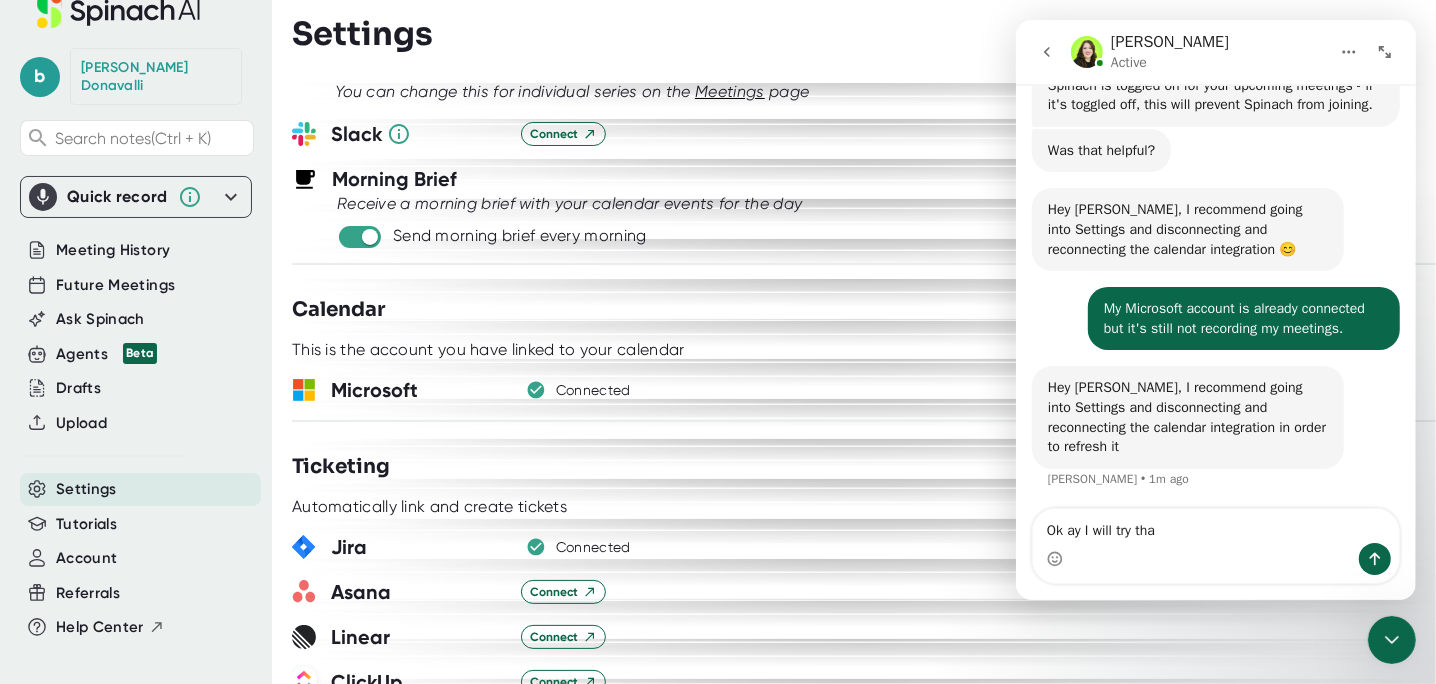 type on "Ok ay I will try that" 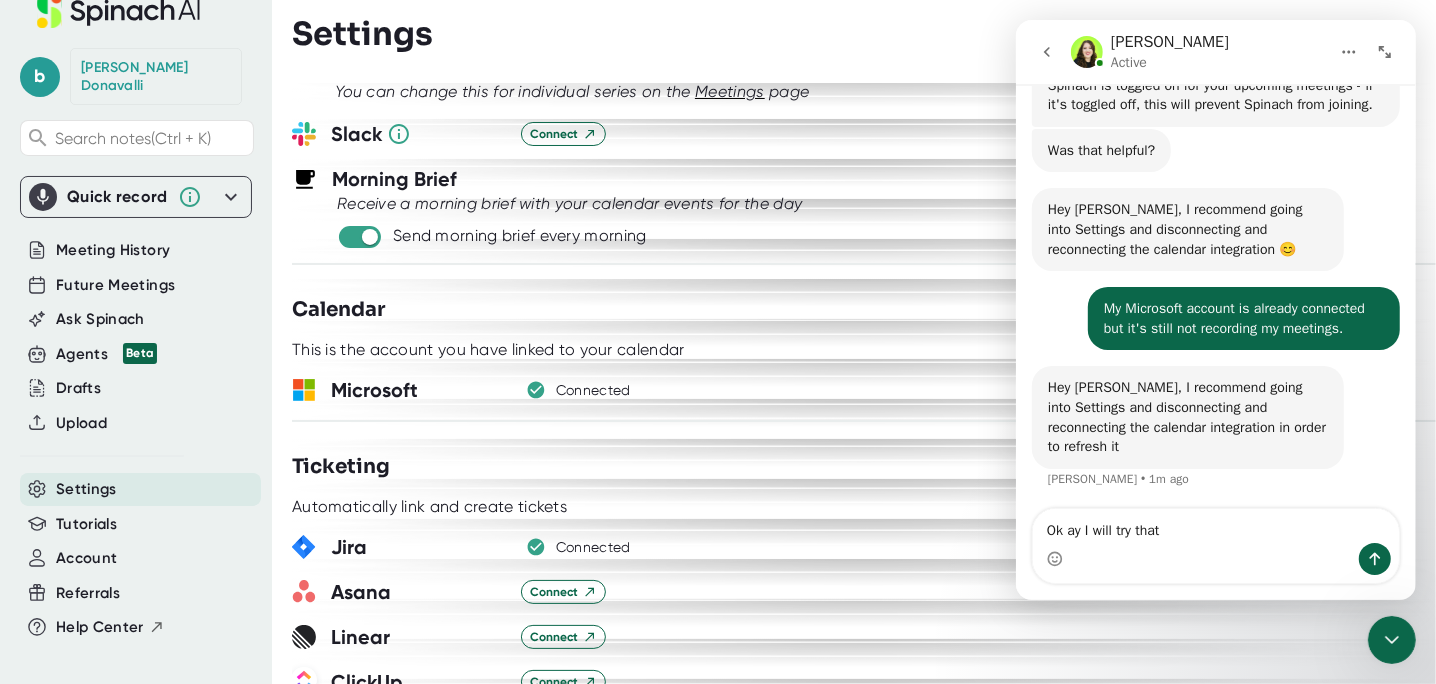 type 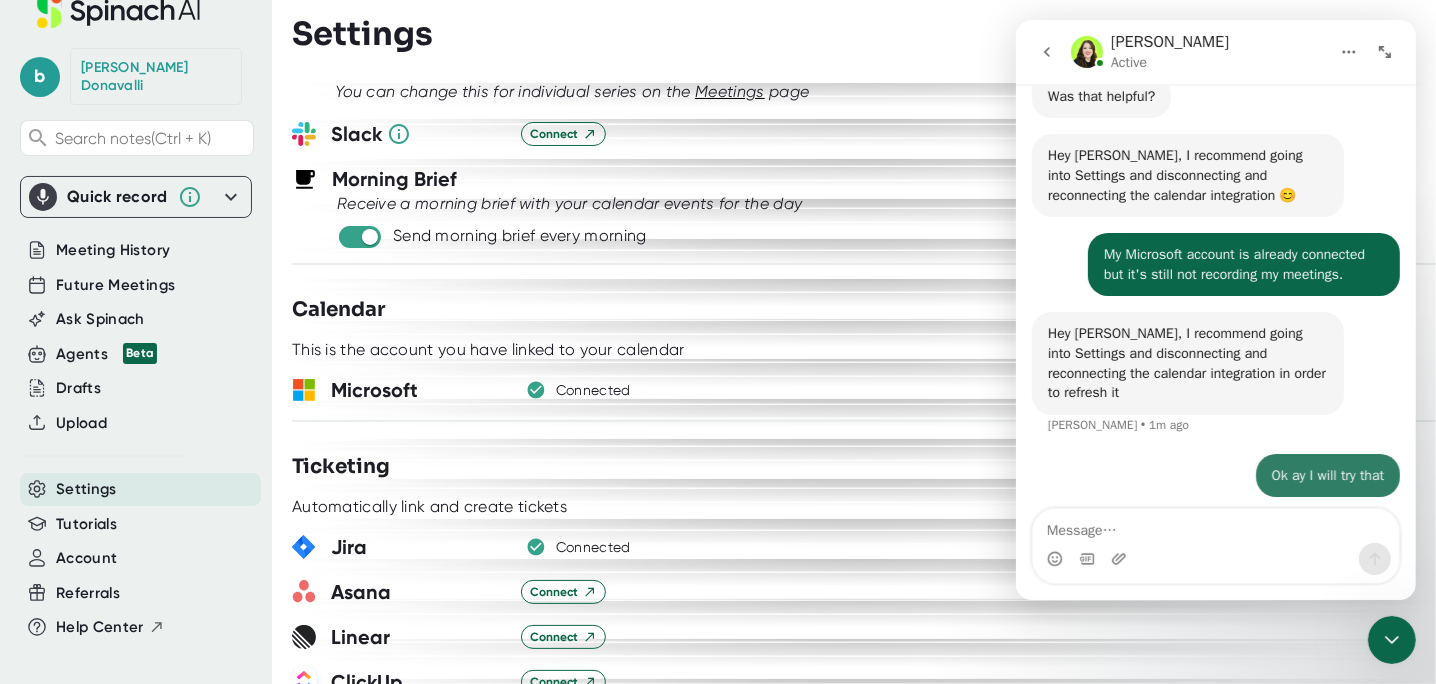 scroll, scrollTop: 554, scrollLeft: 0, axis: vertical 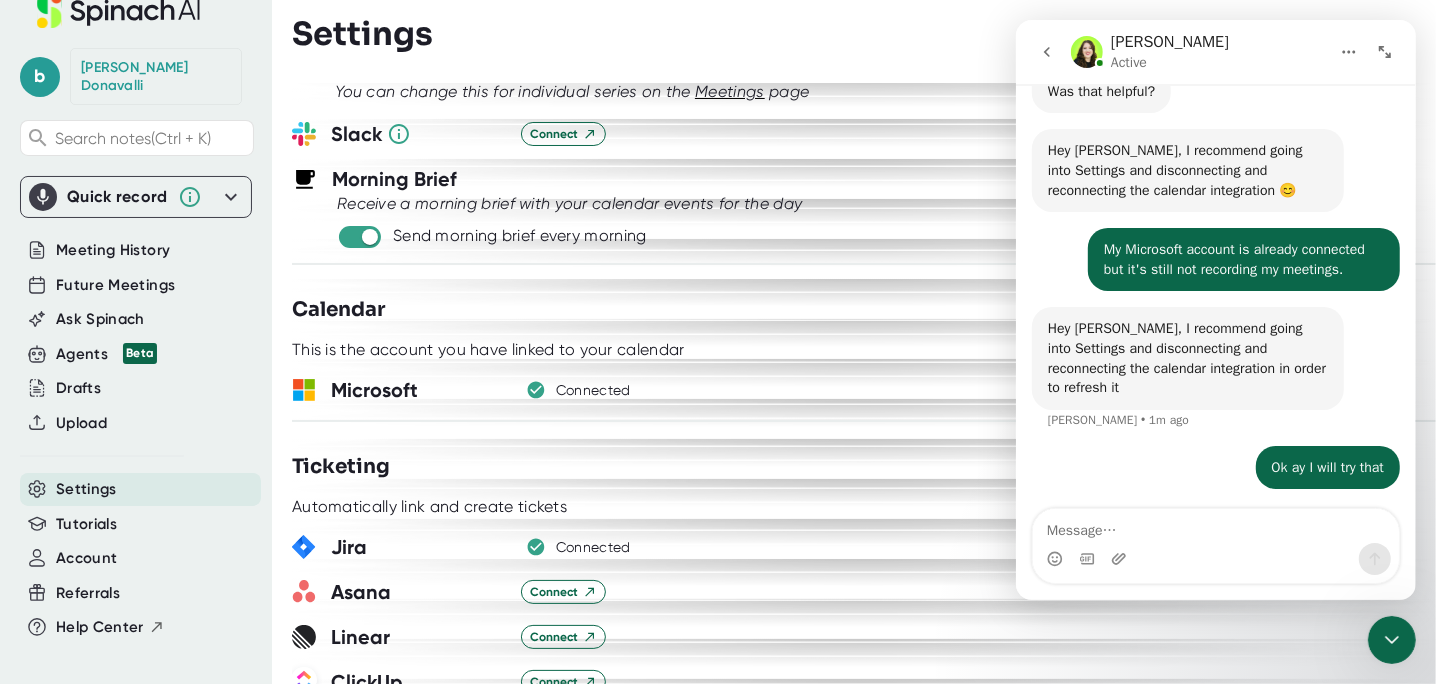 click 